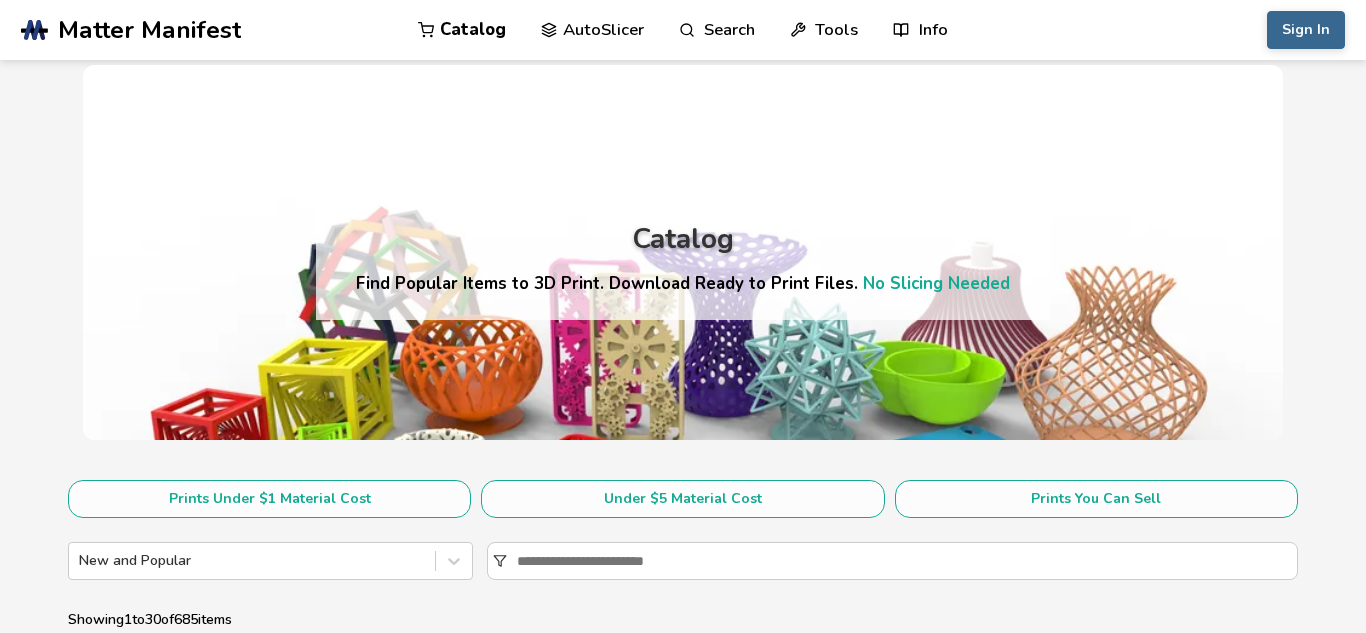 scroll, scrollTop: 73, scrollLeft: 0, axis: vertical 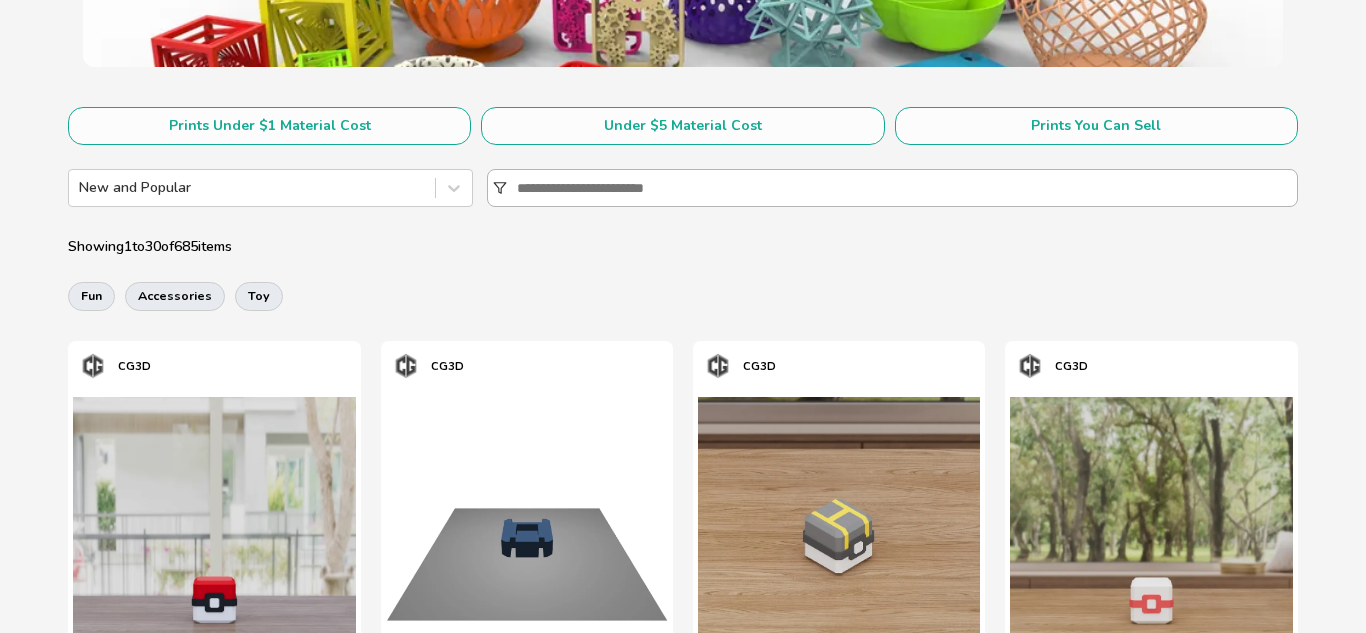 click at bounding box center (906, 188) 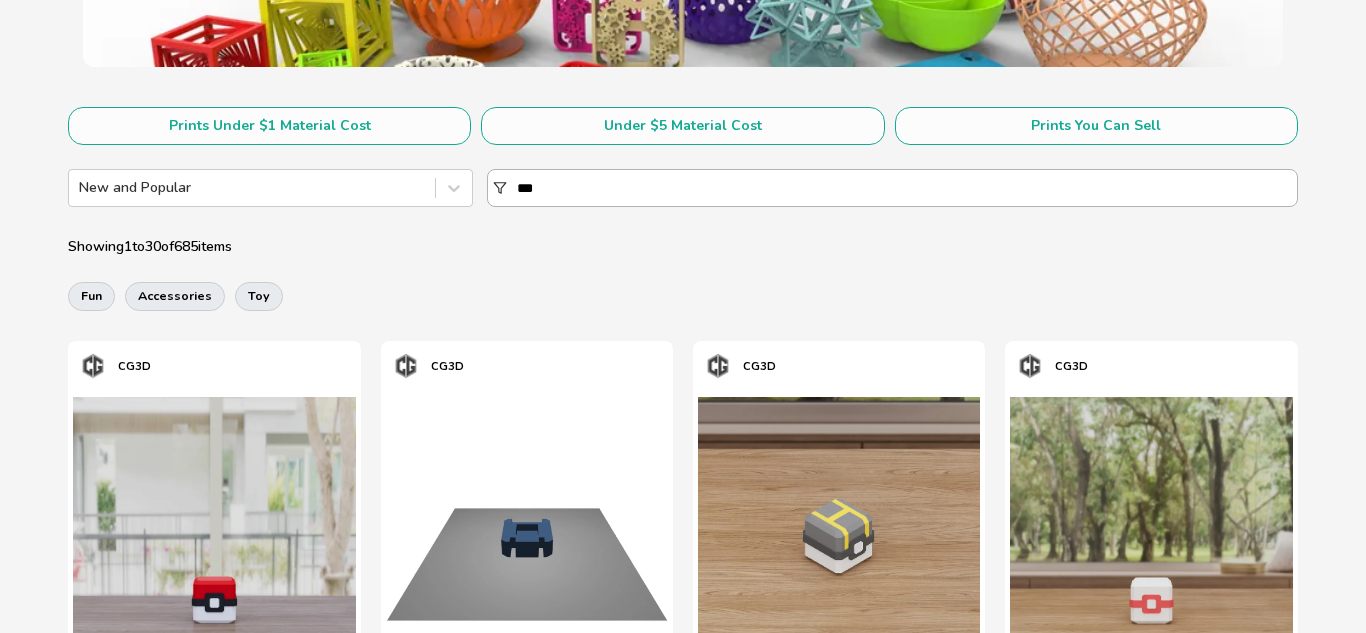 type on "***" 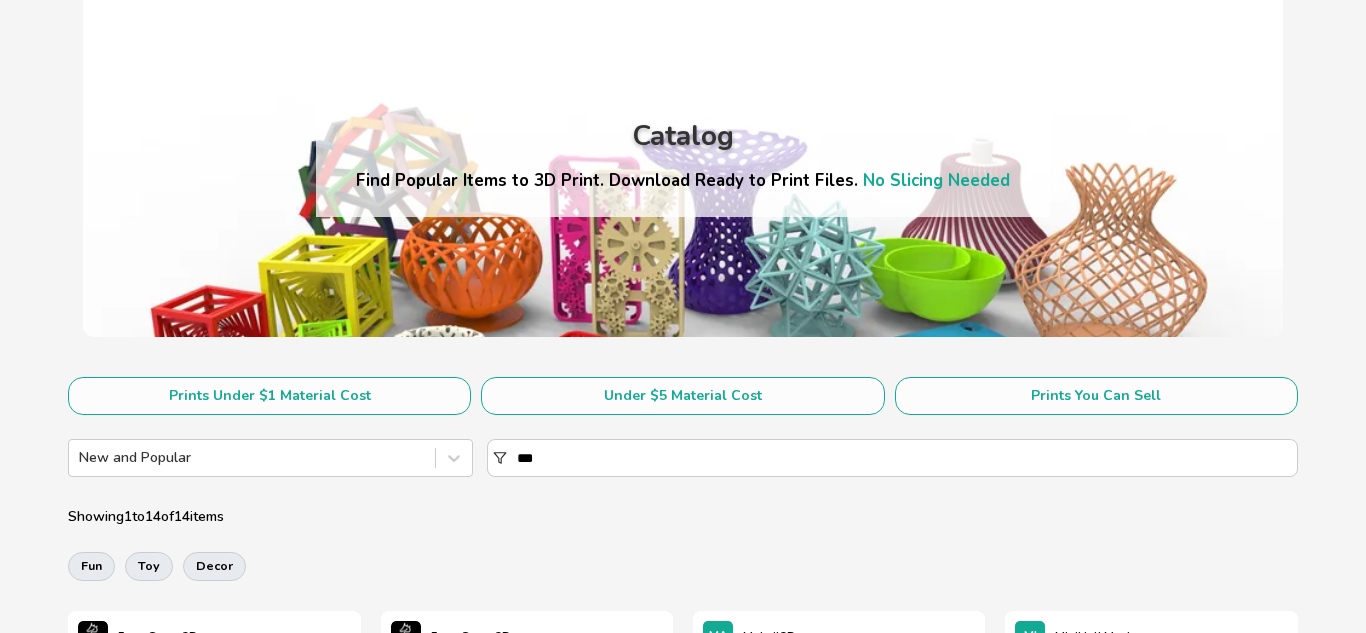 scroll, scrollTop: 0, scrollLeft: 0, axis: both 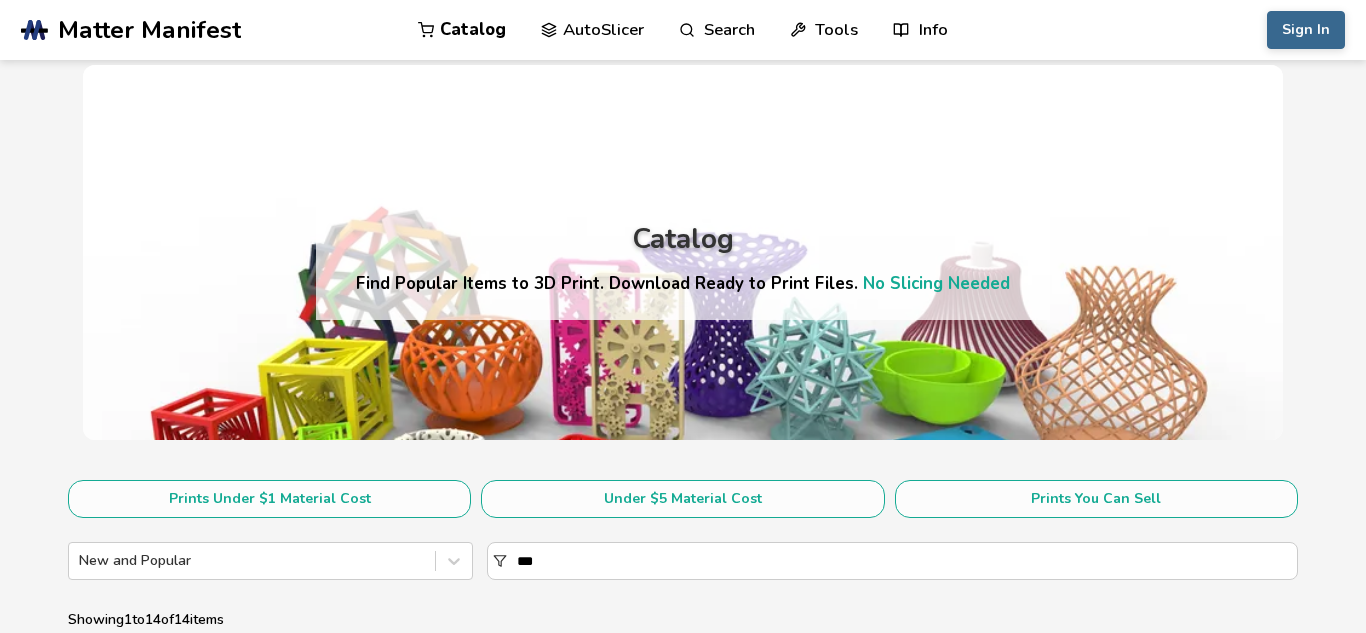 click on "Catalog   Find Popular Items to 3D Print. Download Ready to Print Files.   No Slicing Needed" at bounding box center (683, 252) 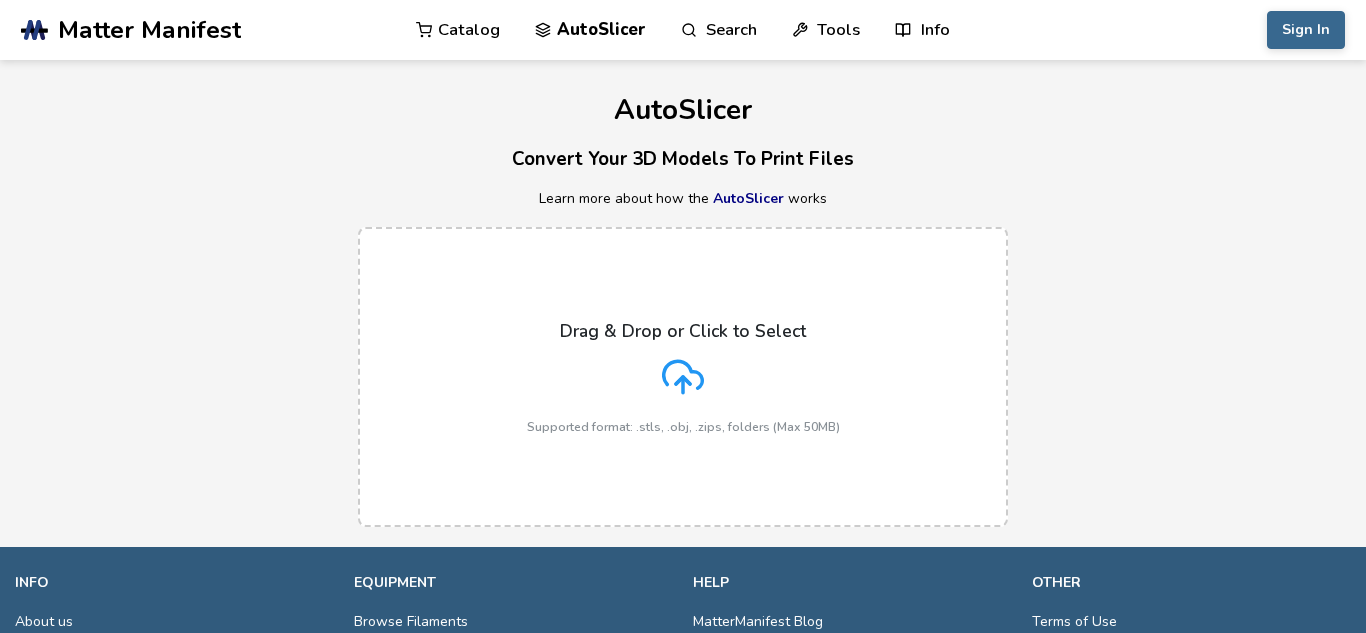 click 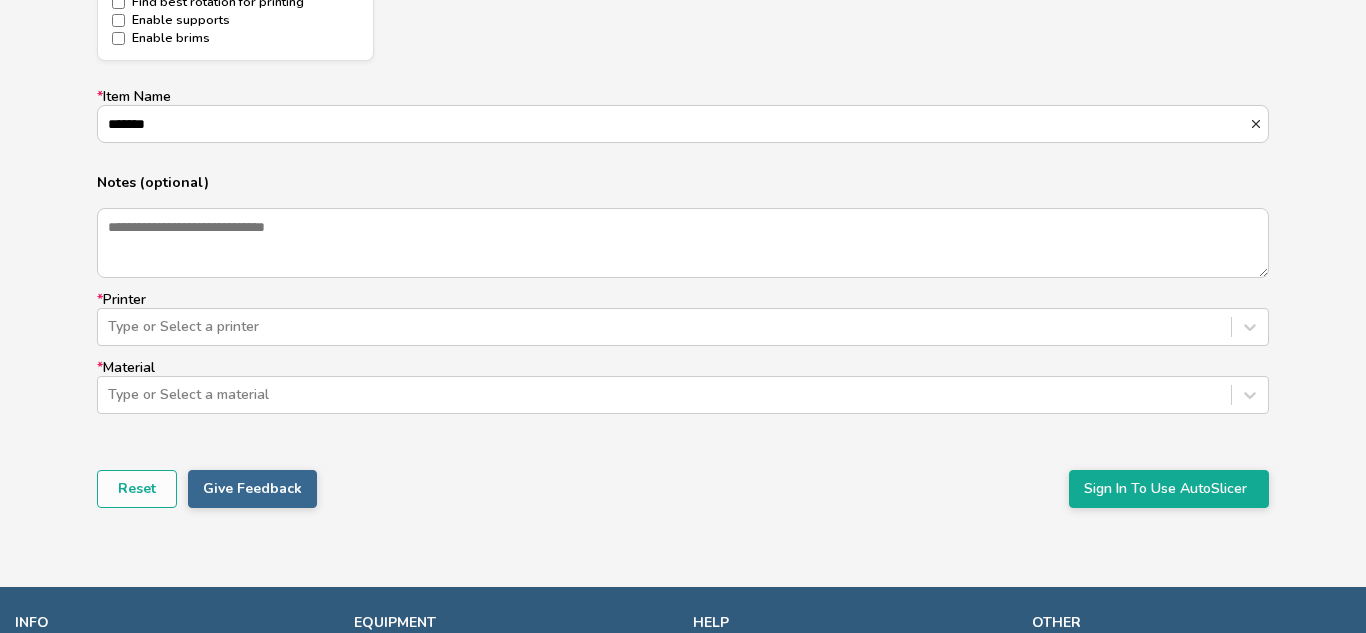 scroll, scrollTop: 1723, scrollLeft: 0, axis: vertical 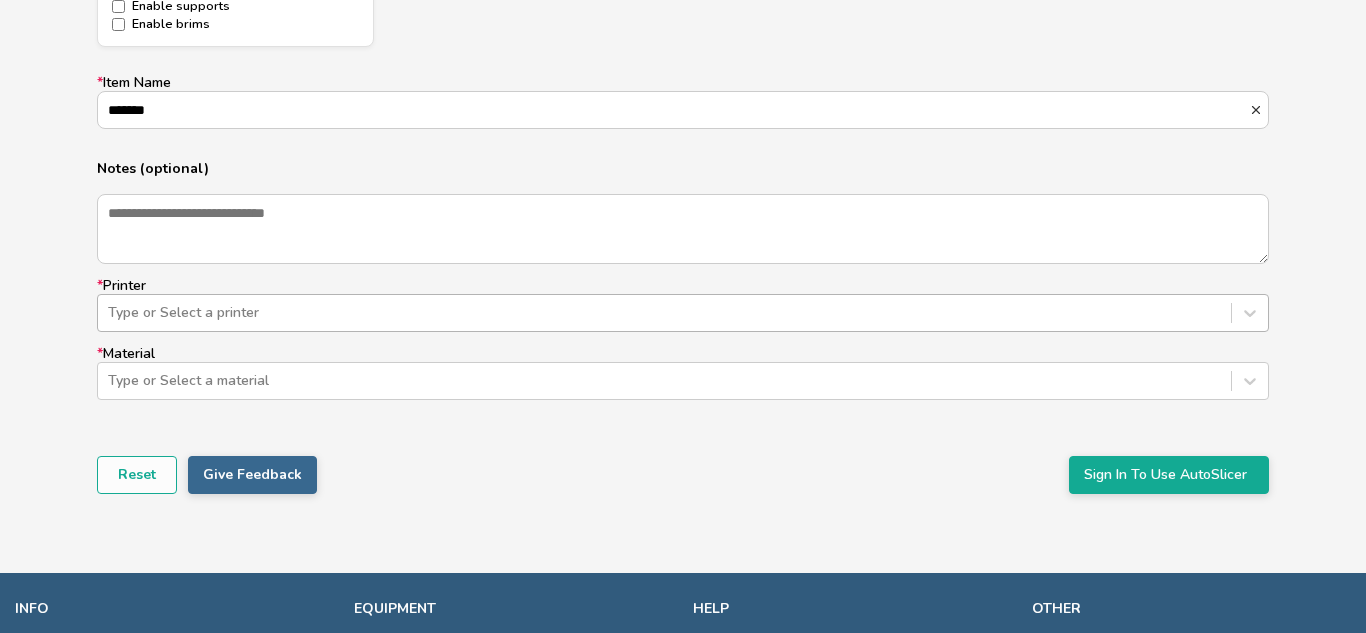 click at bounding box center [664, 313] 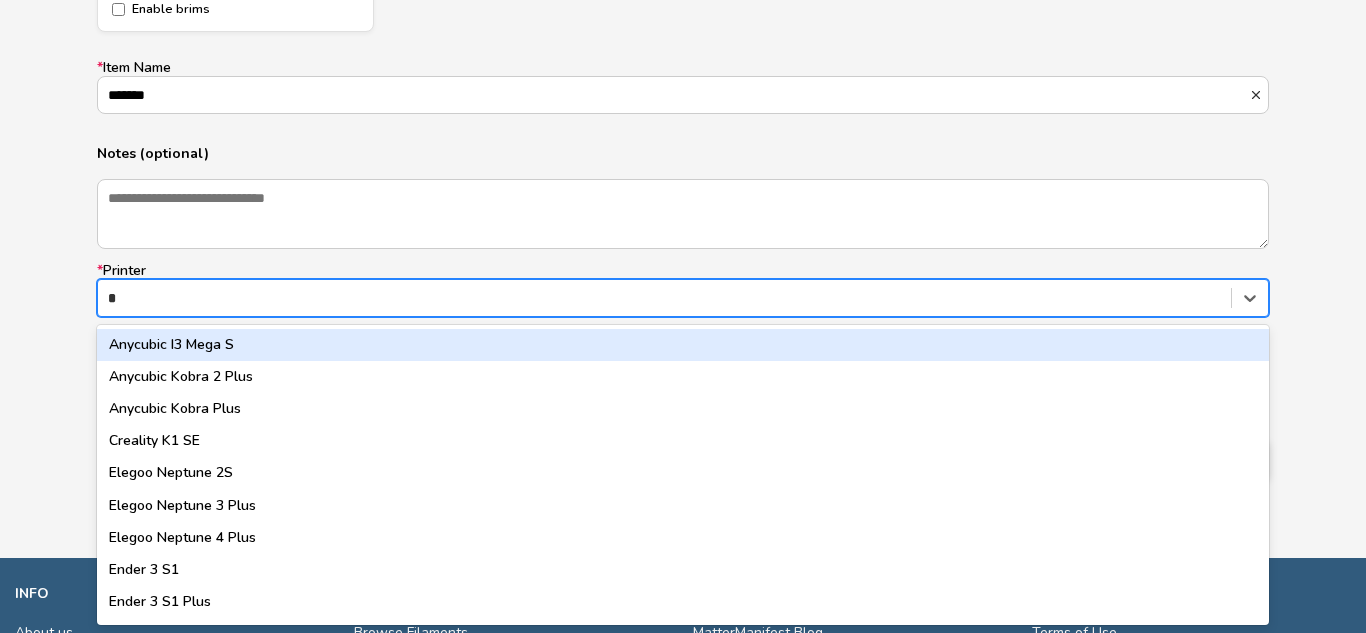 type on "**" 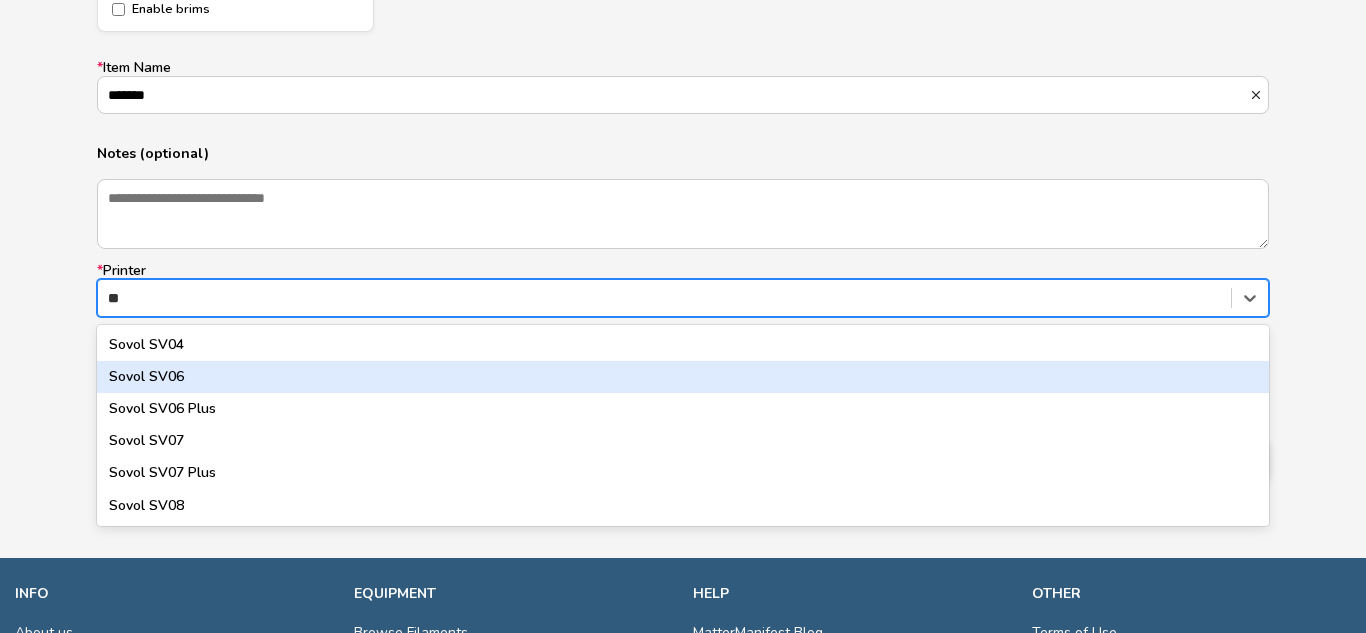 click on "Sovol SV06" at bounding box center [683, 377] 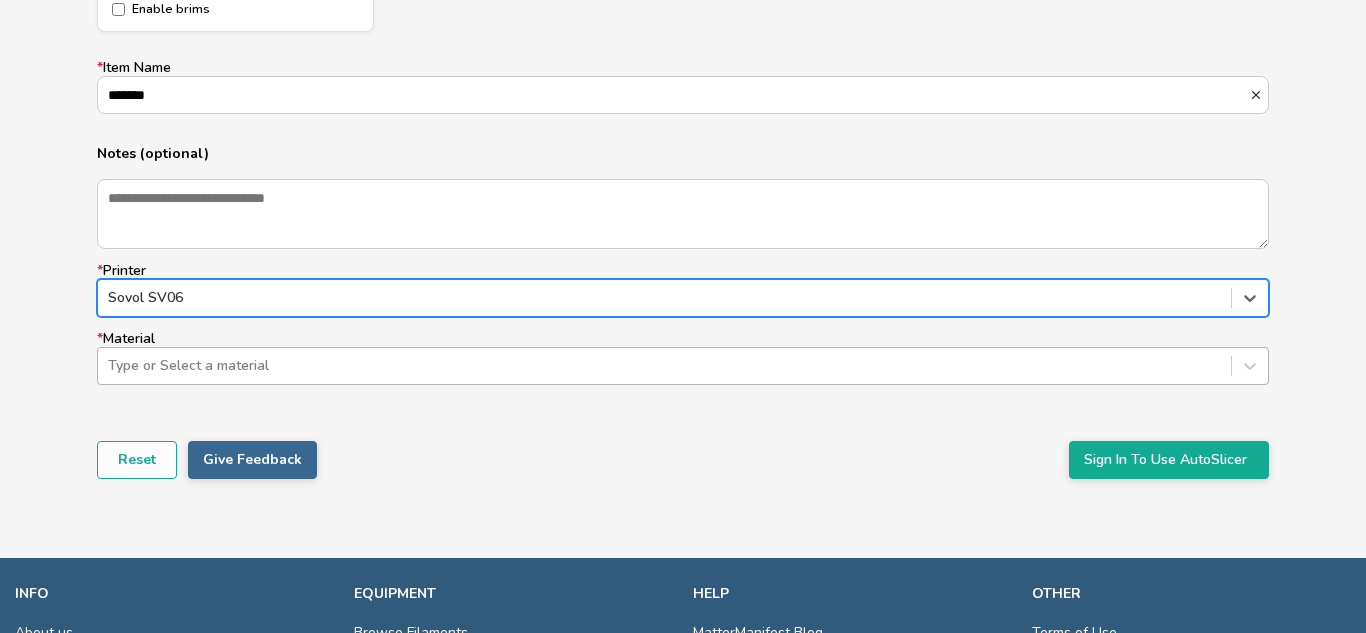 click at bounding box center [664, 366] 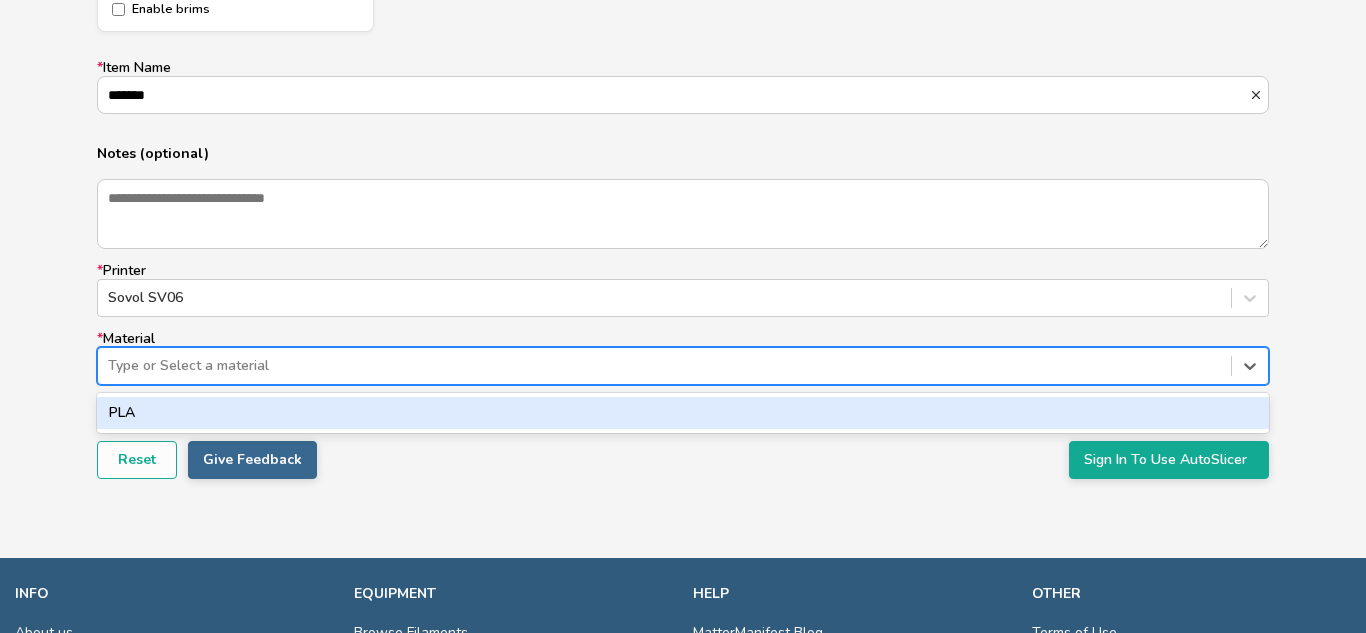 click on "PLA" at bounding box center (683, 413) 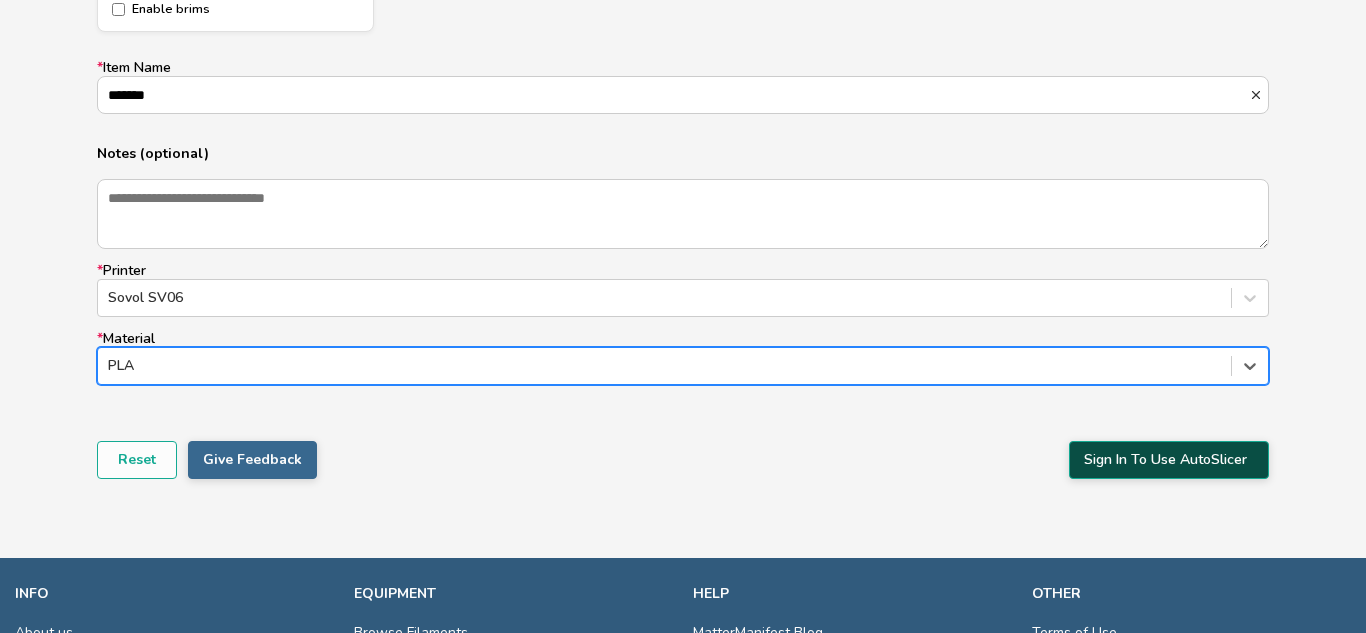 click on "Sign In To Use AutoSlicer" at bounding box center [1169, 460] 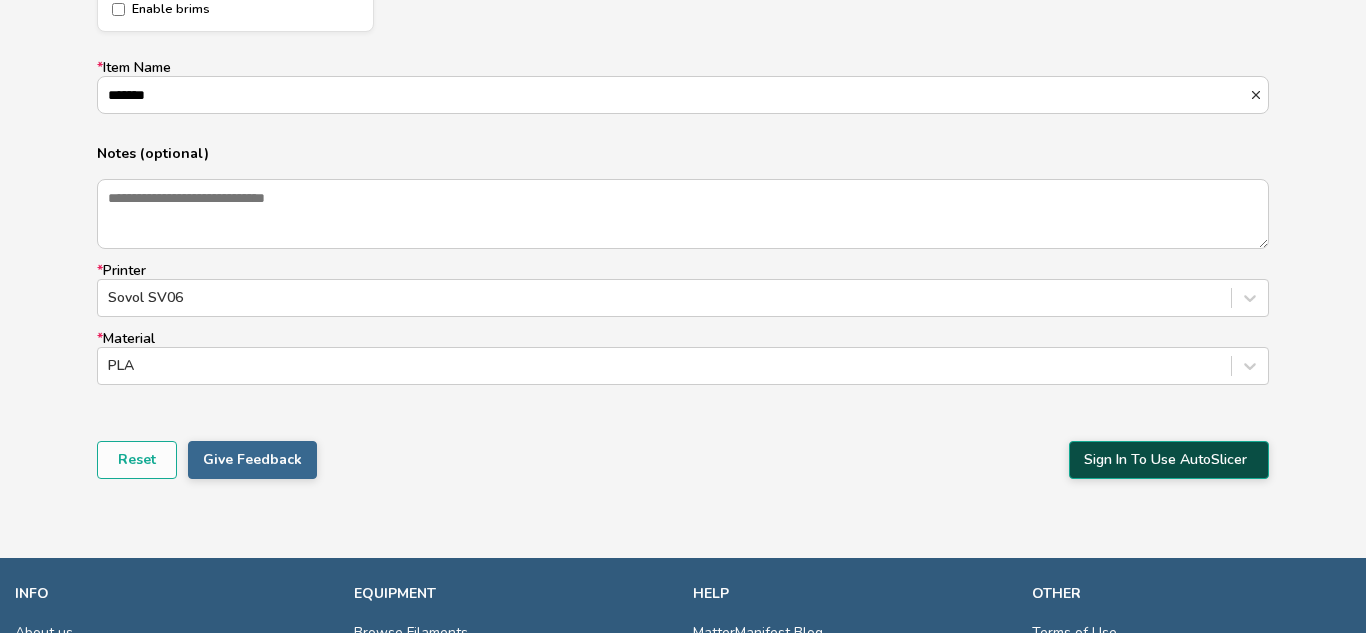 scroll, scrollTop: 0, scrollLeft: 0, axis: both 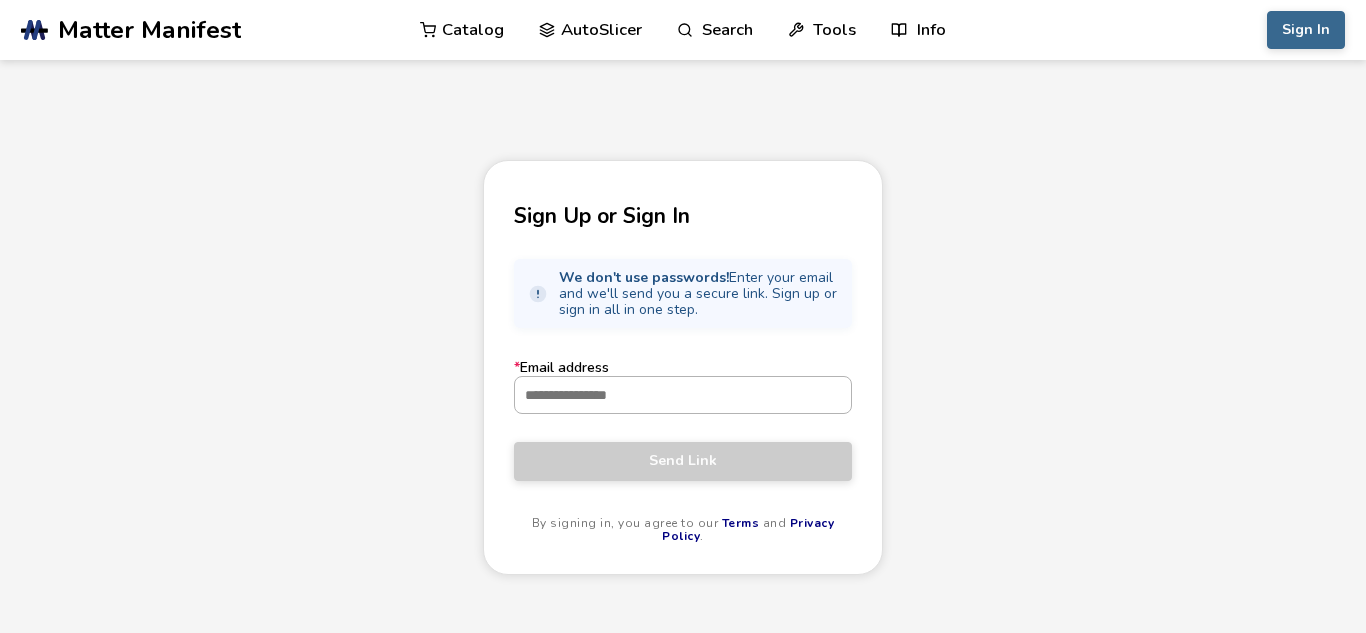 click on "* Email address" at bounding box center [683, 395] 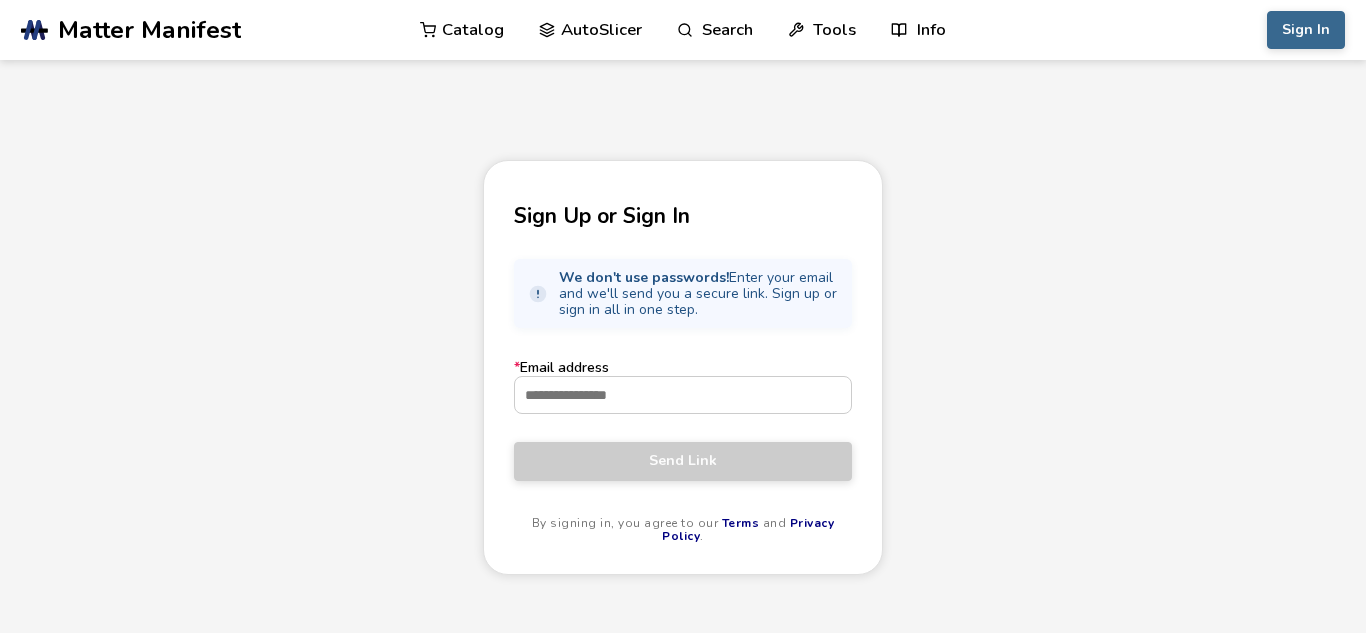 type on "**********" 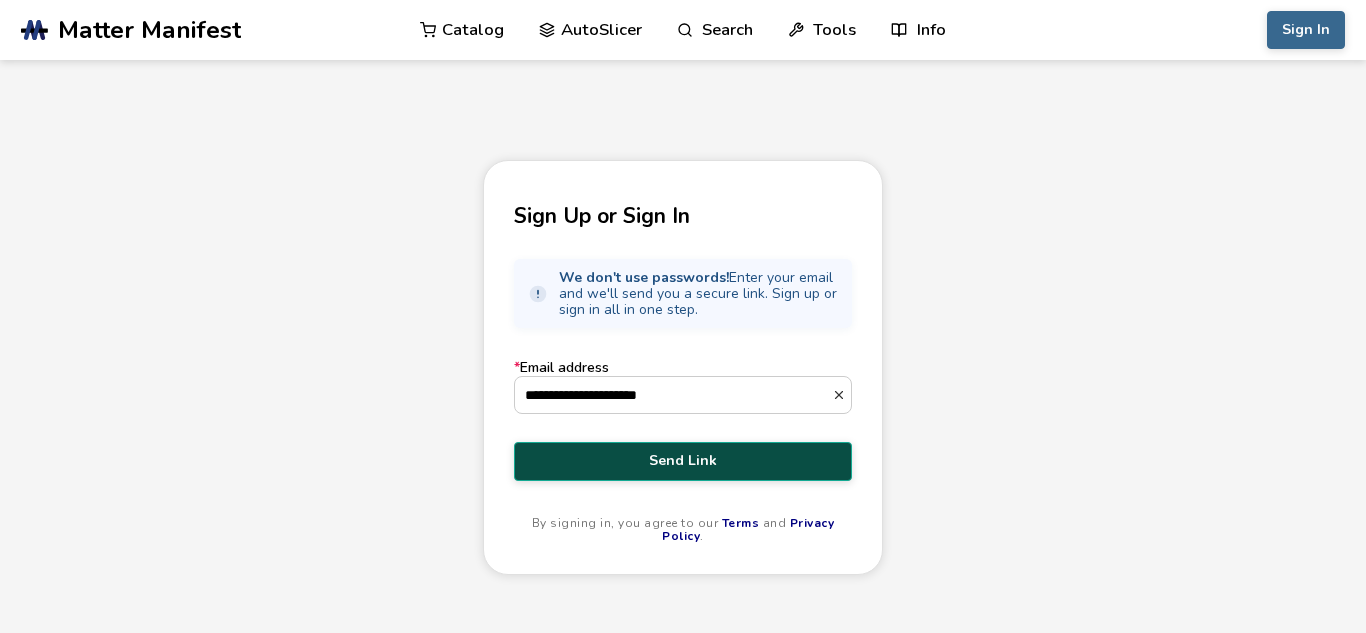 click on "Send Link" at bounding box center [683, 461] 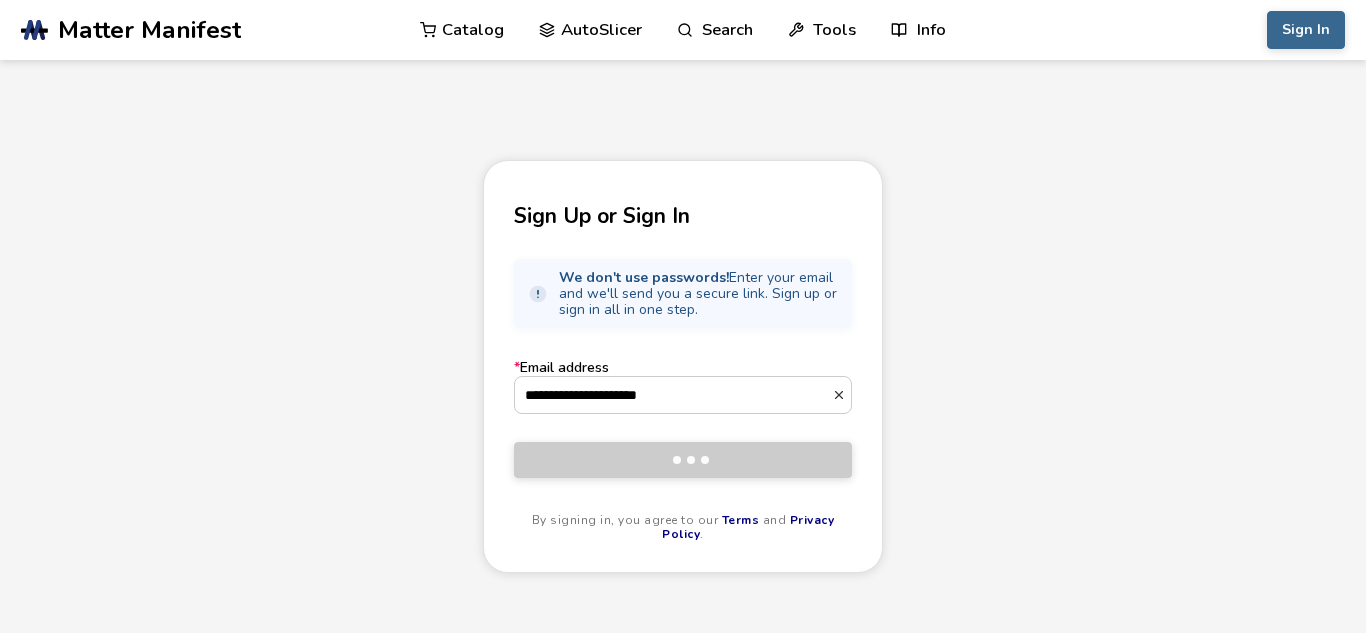 type 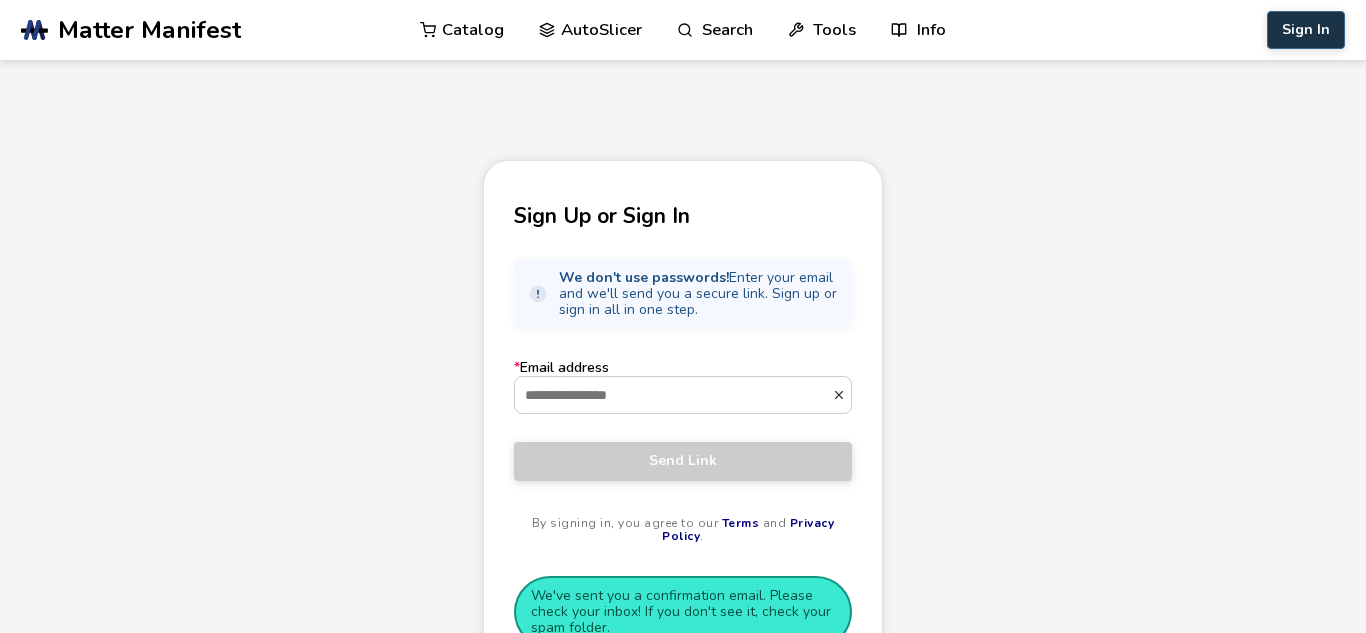 click on "Sign In" at bounding box center (1306, 30) 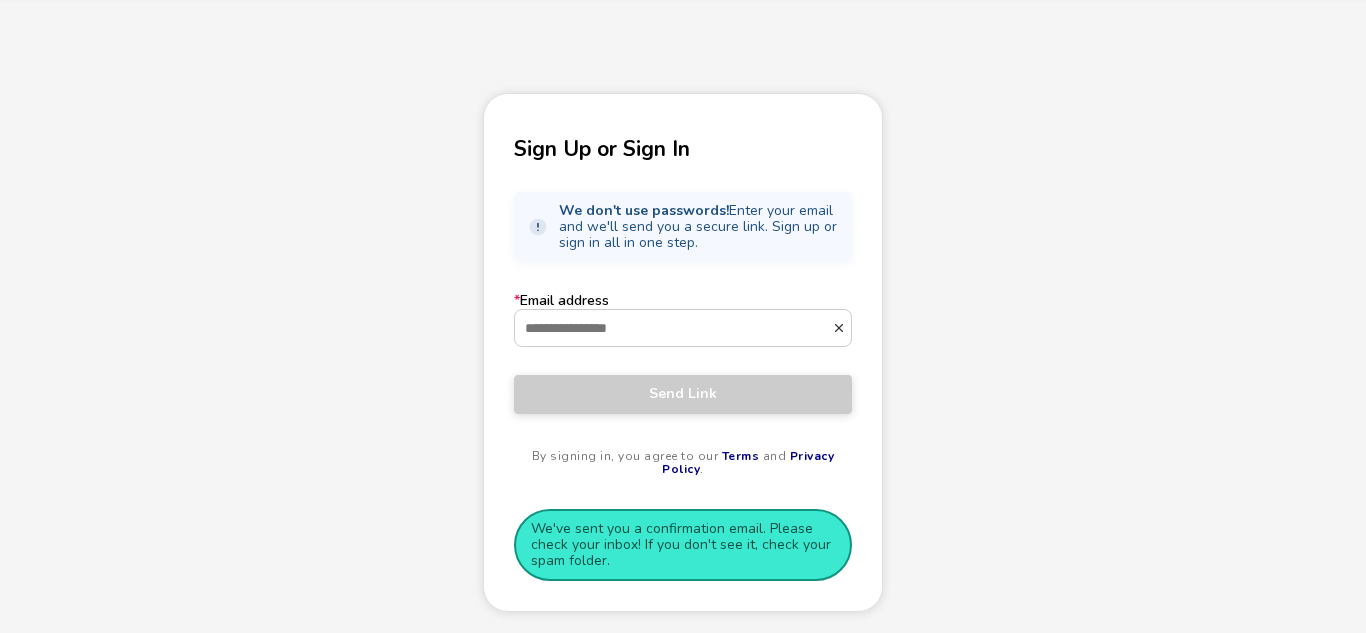 scroll, scrollTop: 89, scrollLeft: 0, axis: vertical 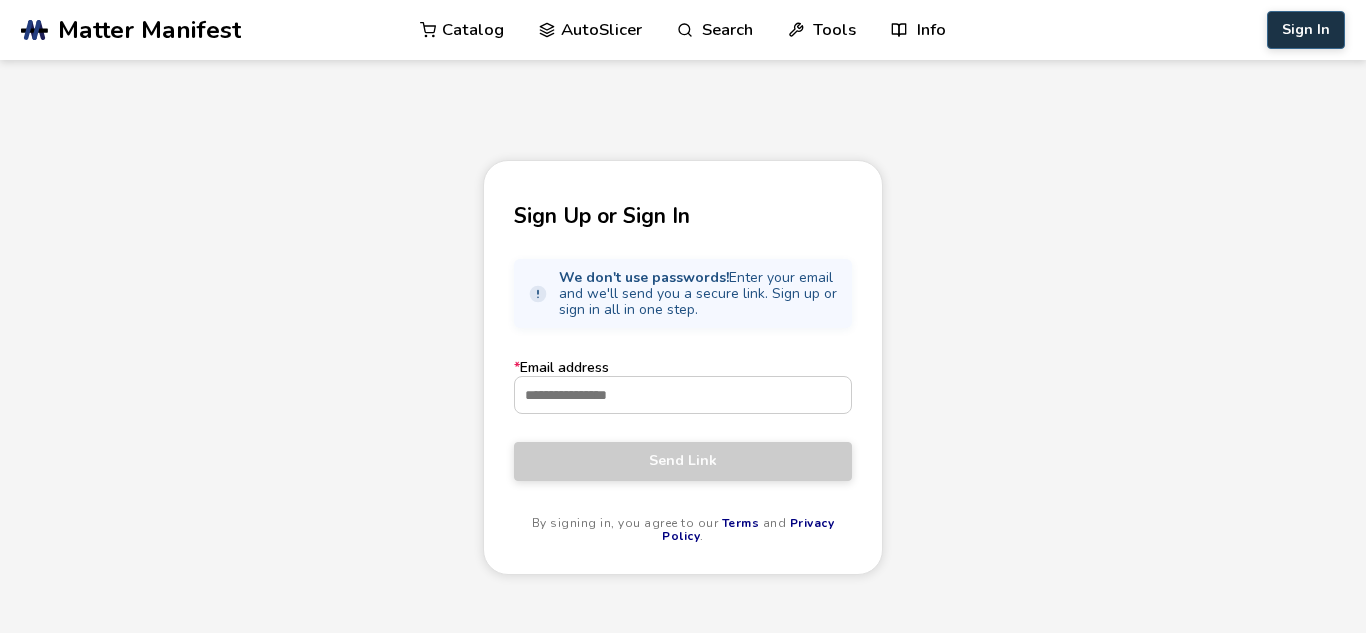 click on "Sign In" at bounding box center [1306, 30] 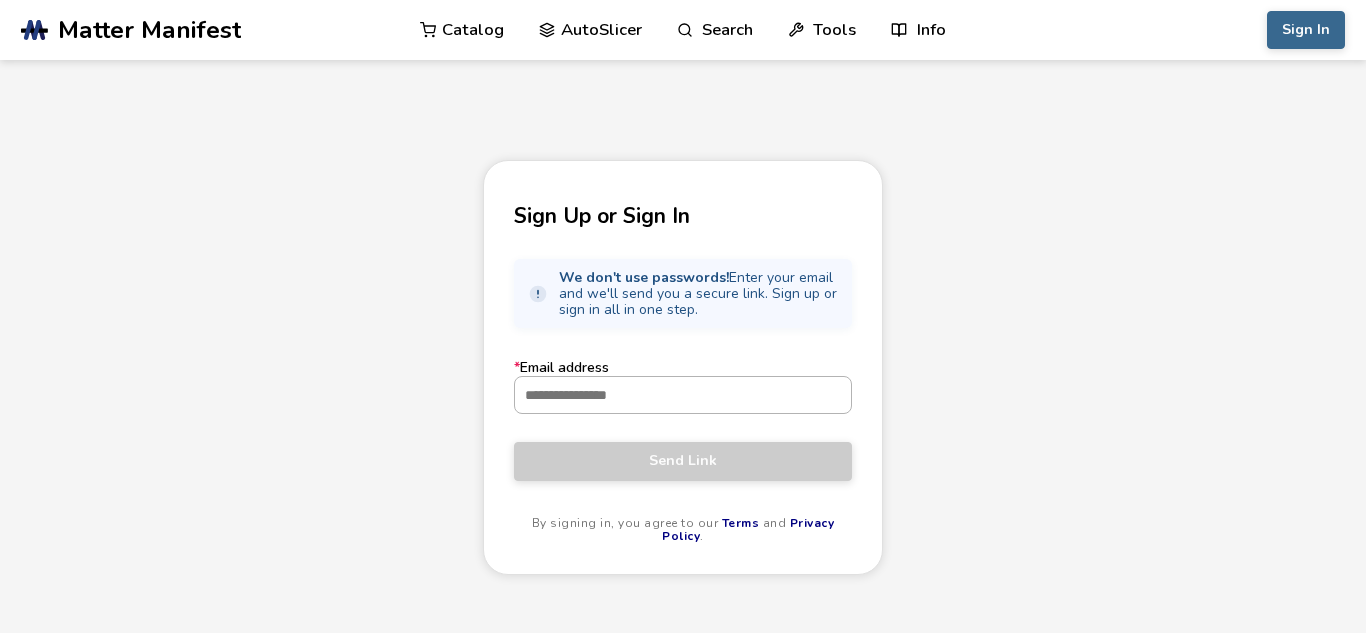click on "* Email address" at bounding box center (683, 395) 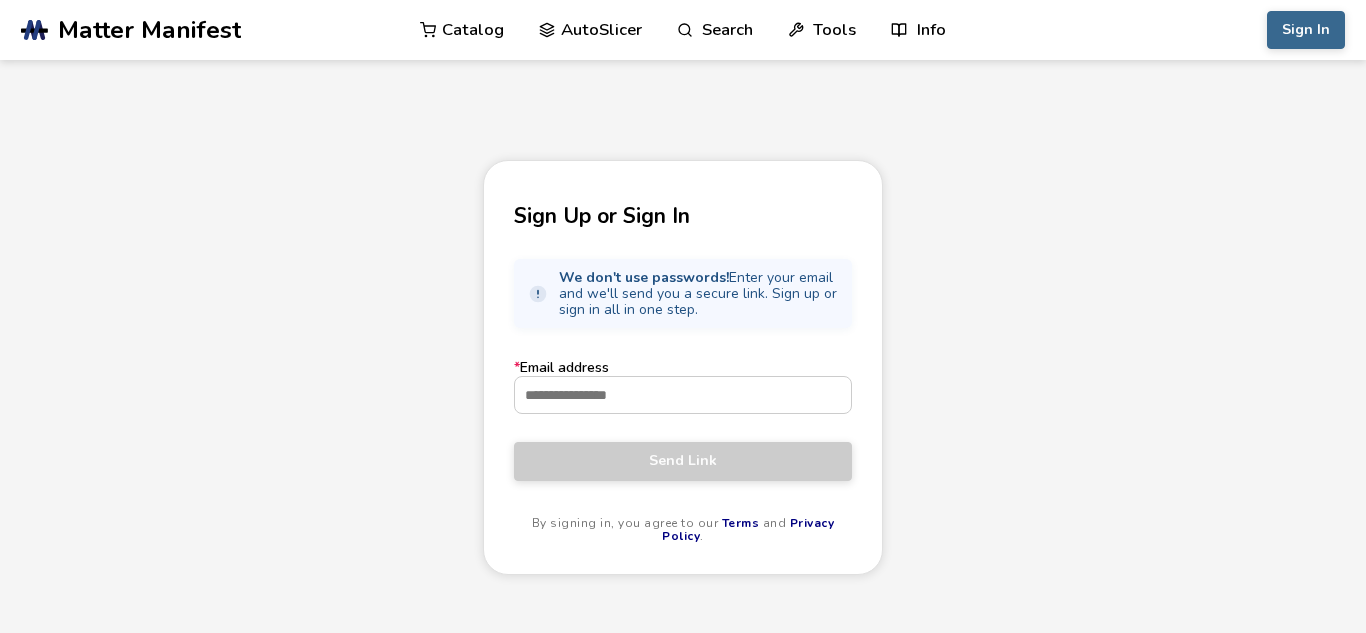 type on "**********" 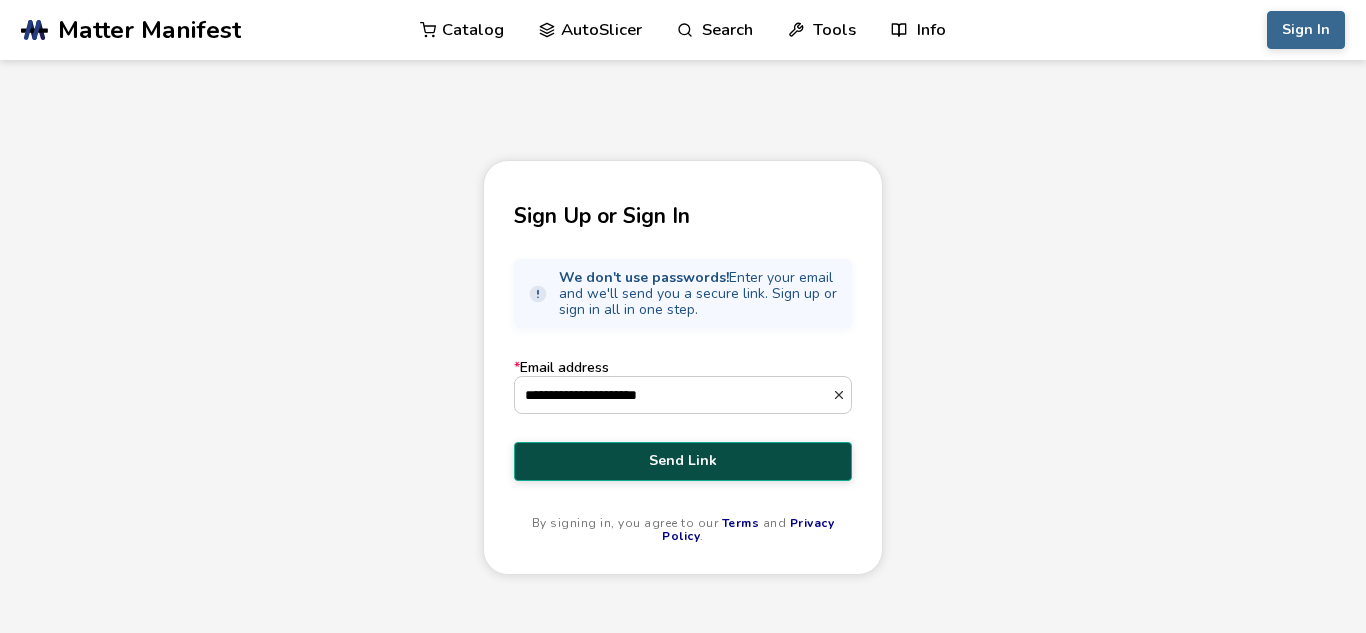 click on "Send Link" at bounding box center [683, 461] 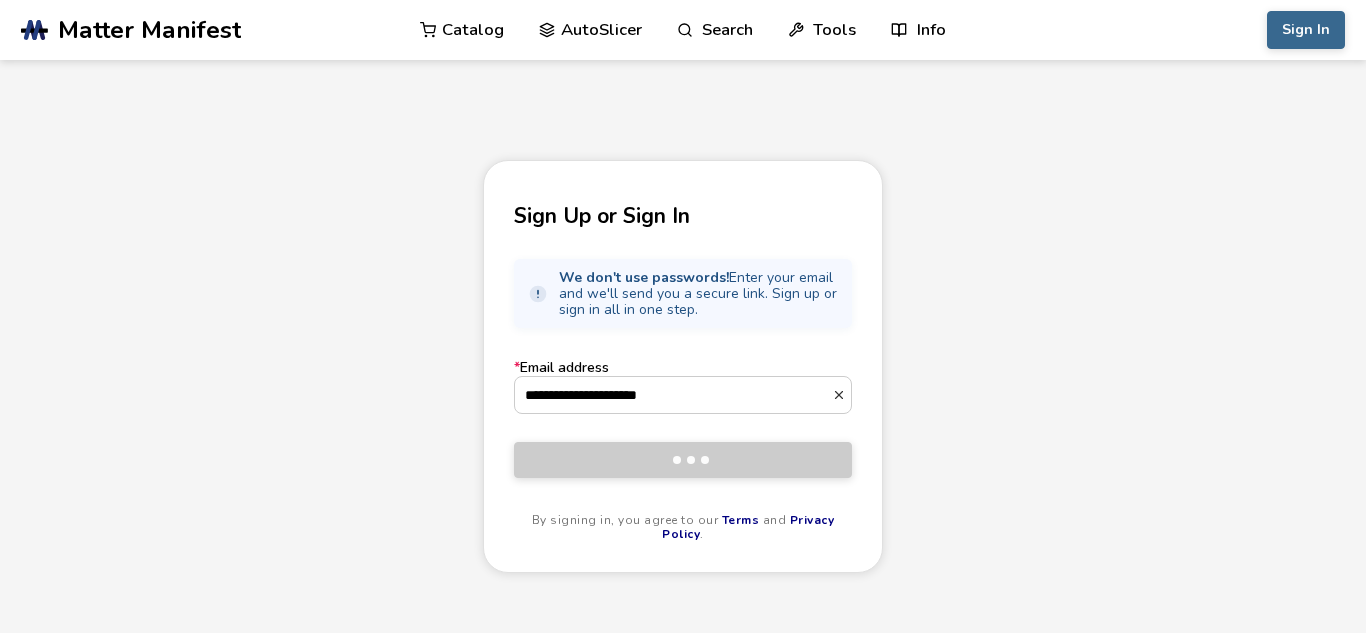 type 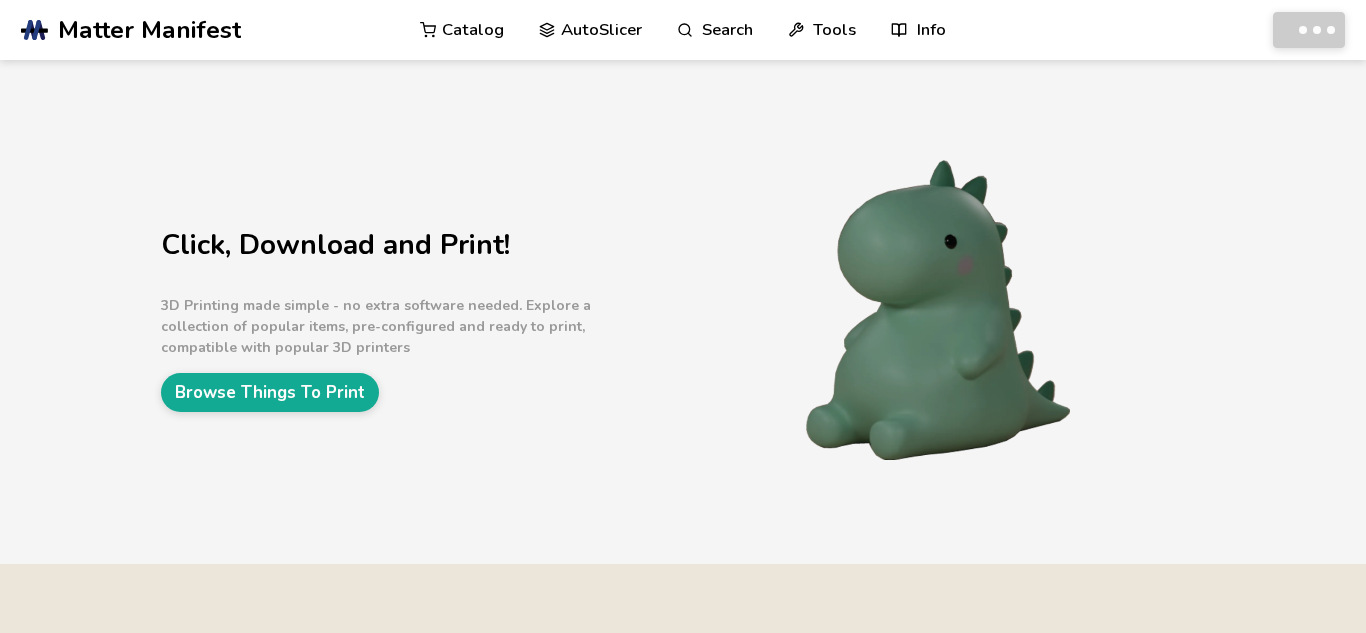 scroll, scrollTop: 0, scrollLeft: 0, axis: both 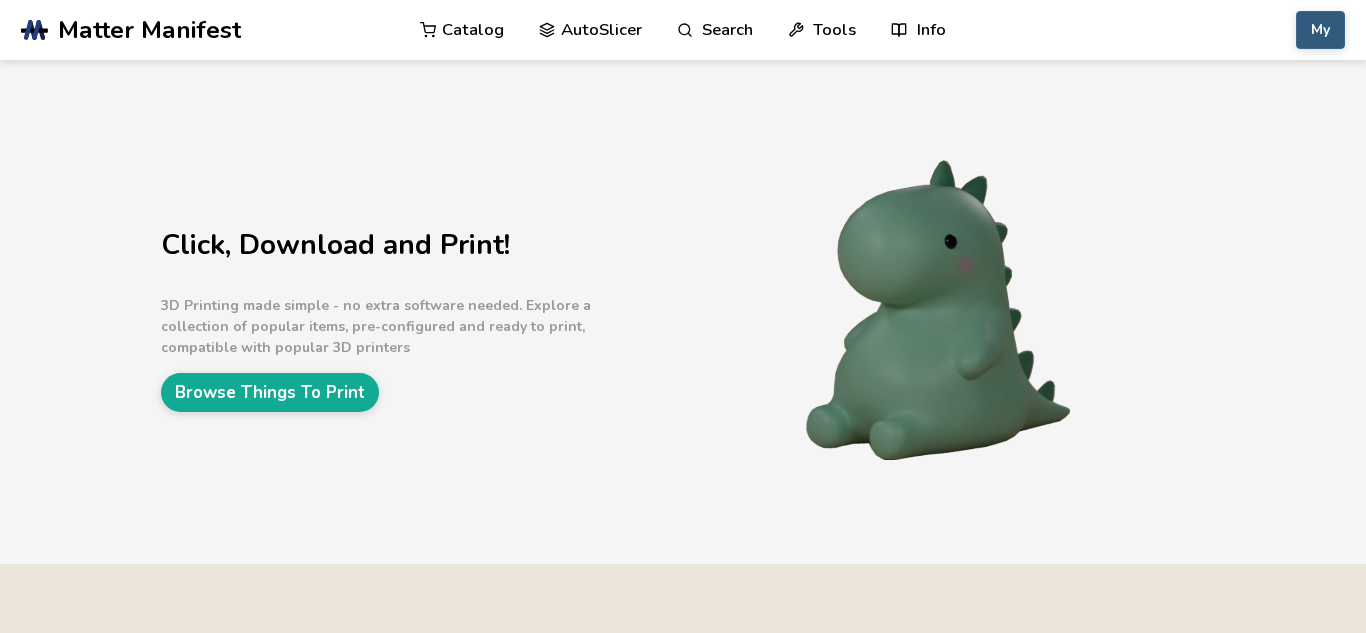 click on "My" at bounding box center [1320, 30] 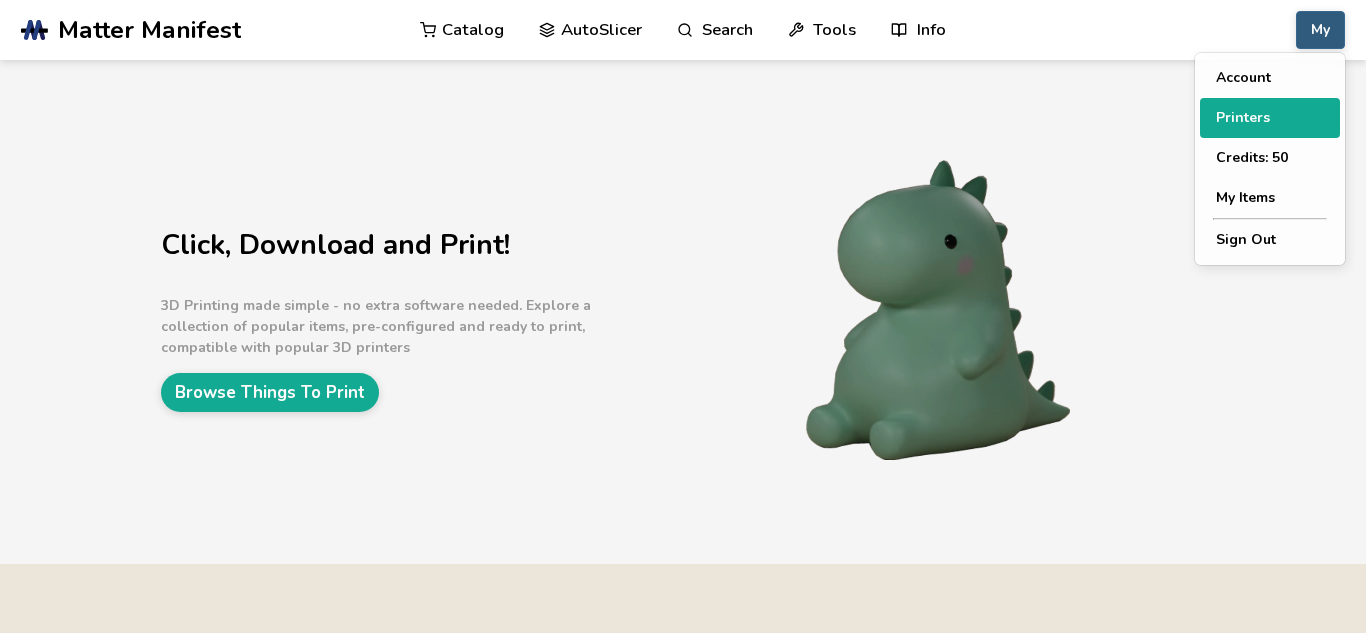 click on "Printers" at bounding box center [1270, 118] 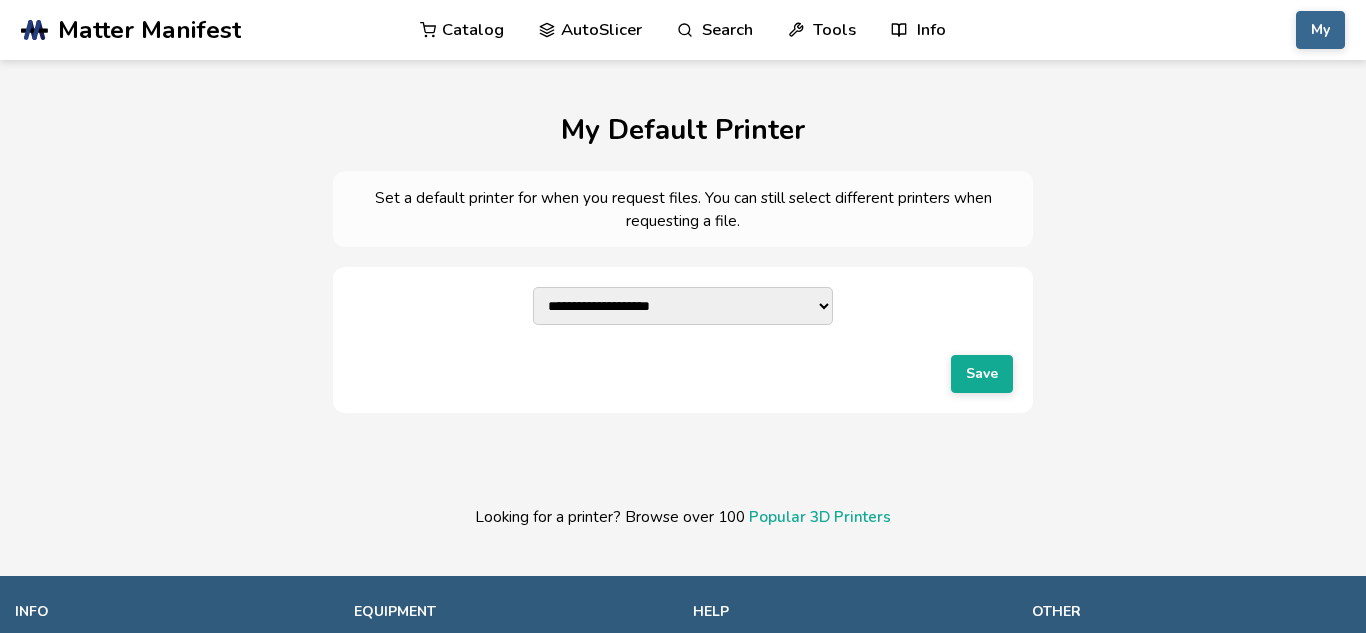 click on "**********" at bounding box center [683, 306] 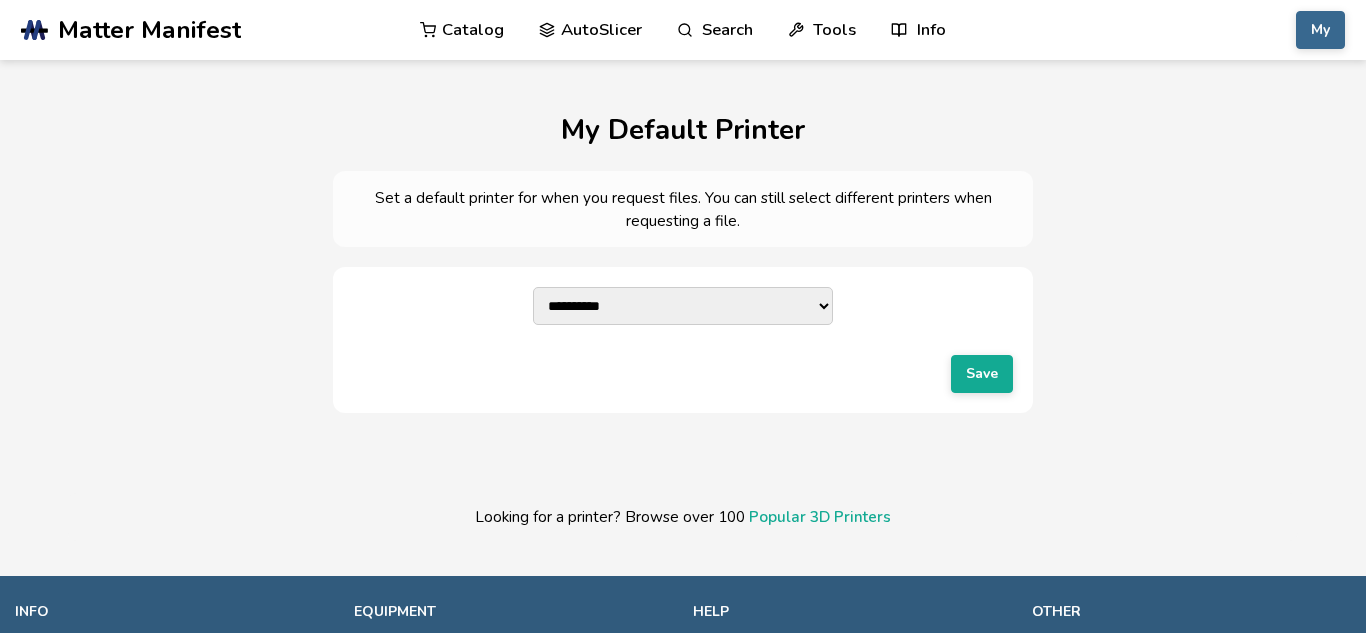 click on "**********" at bounding box center (683, 306) 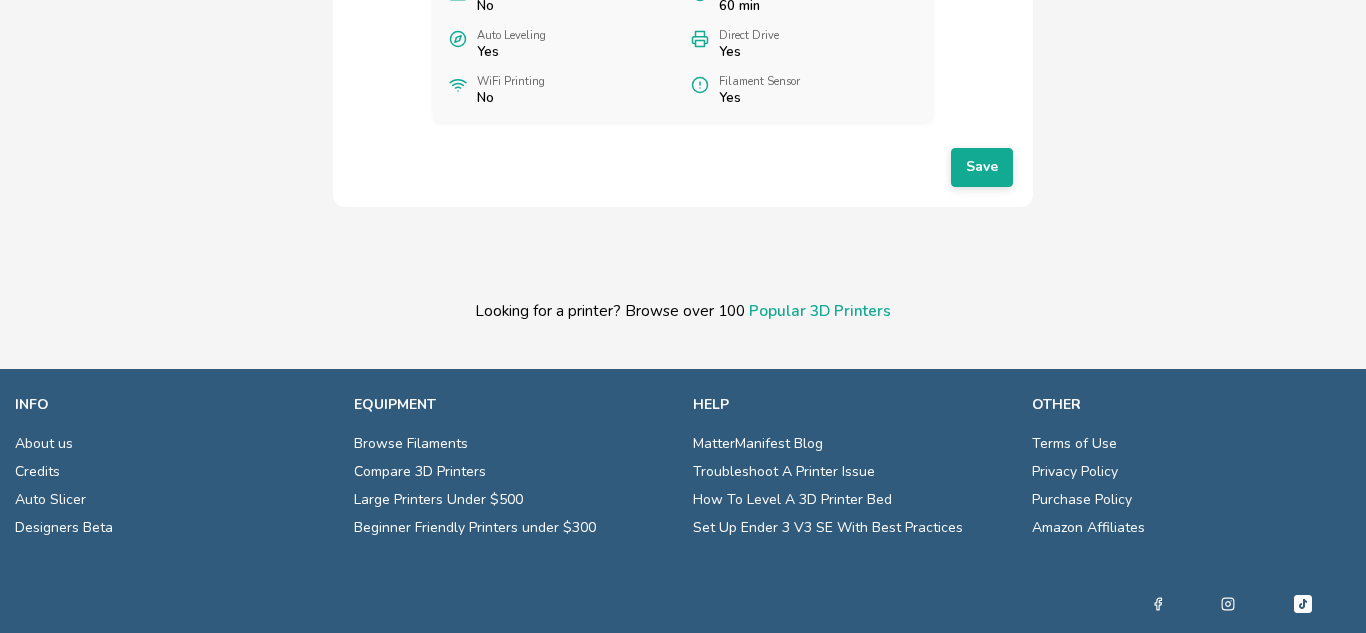 scroll, scrollTop: 721, scrollLeft: 0, axis: vertical 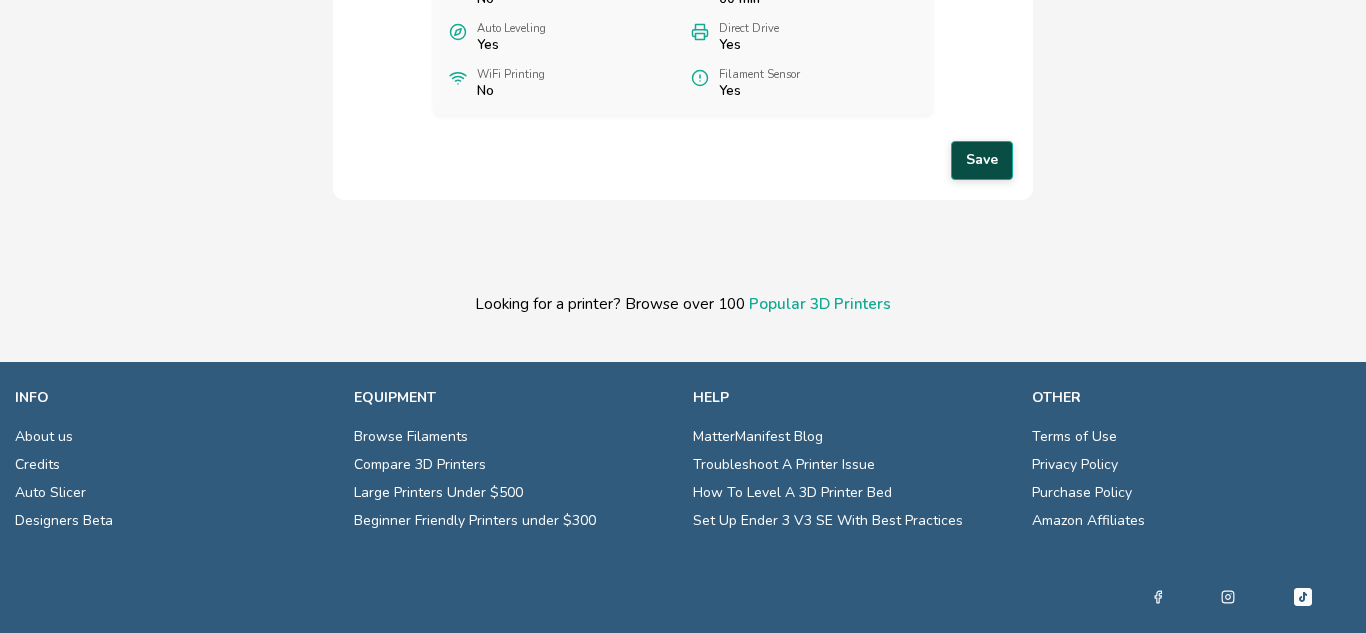click on "Save" at bounding box center (982, 160) 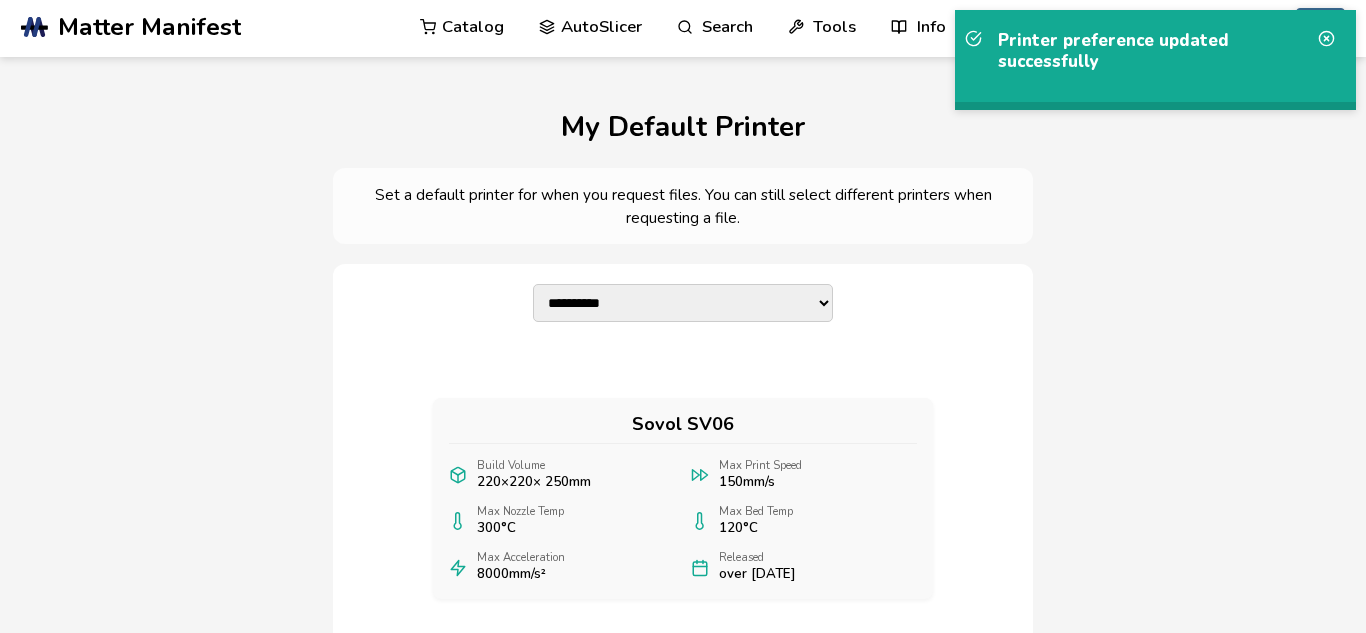 scroll, scrollTop: 0, scrollLeft: 0, axis: both 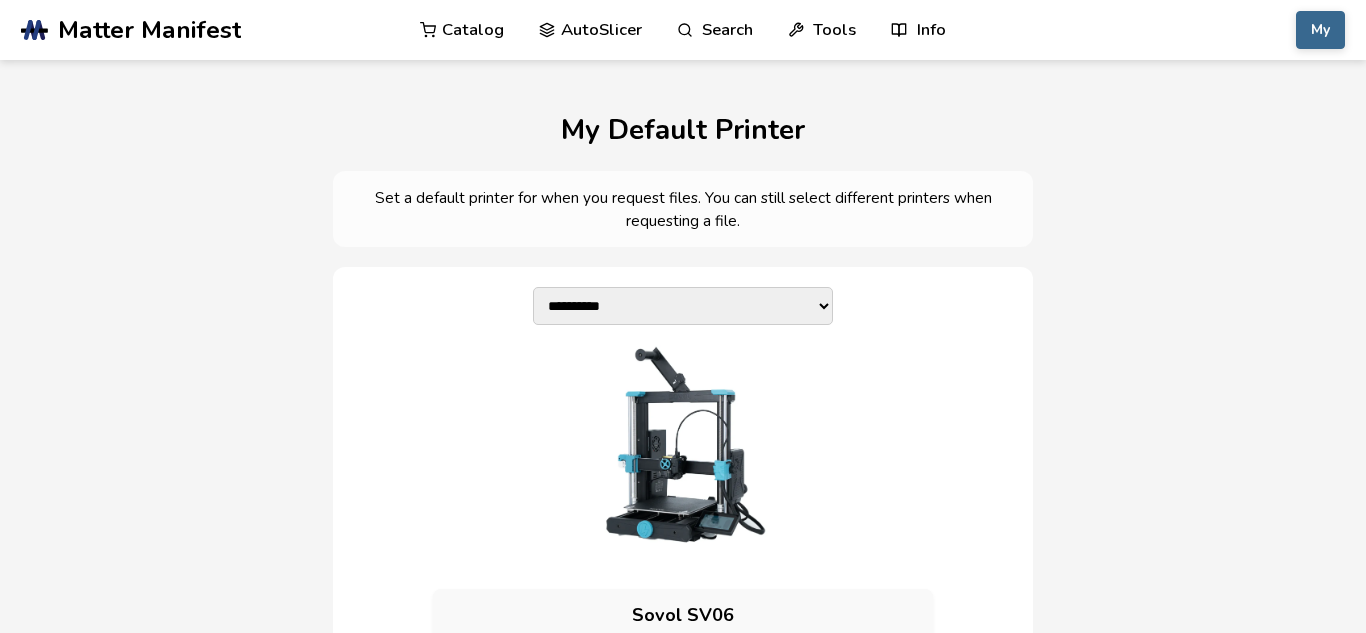 click on "AutoSlicer" at bounding box center (590, 30) 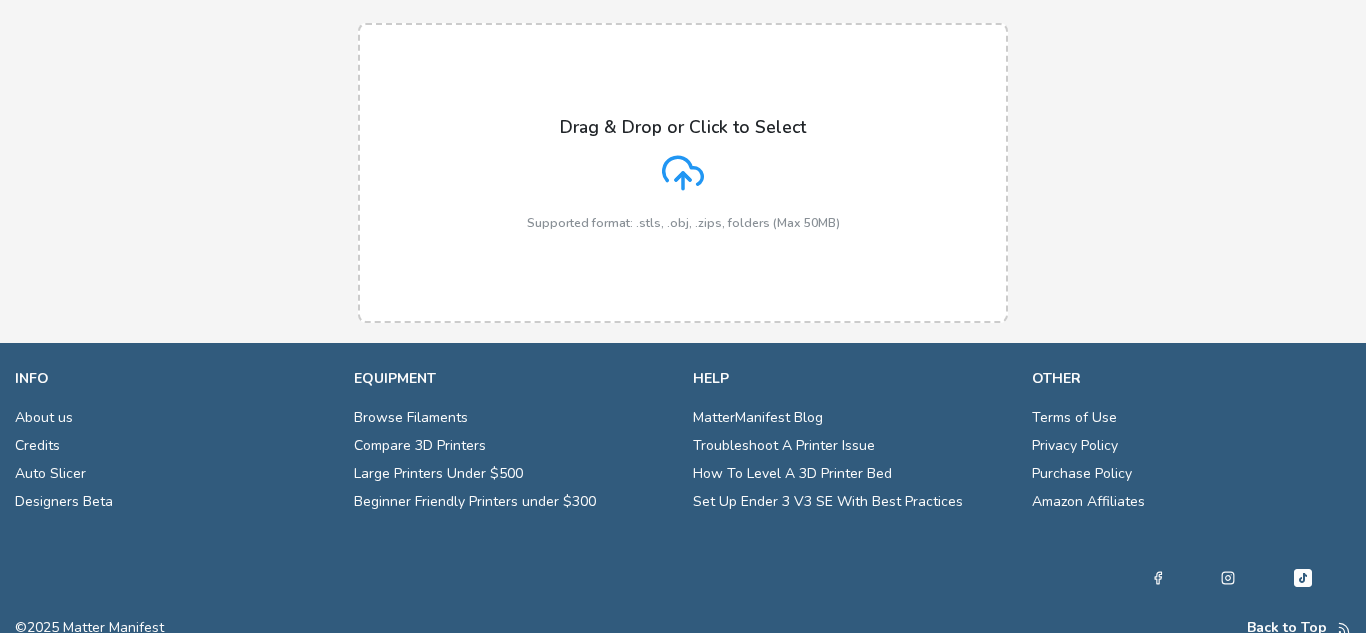 scroll, scrollTop: 206, scrollLeft: 0, axis: vertical 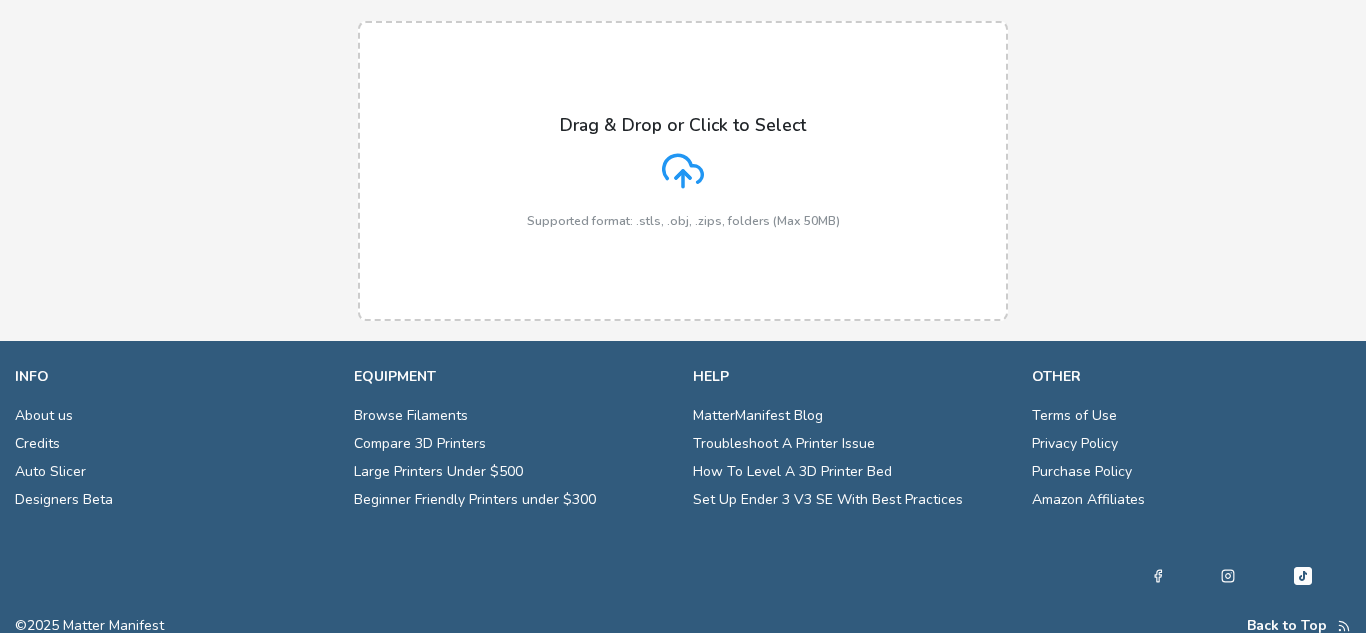 click 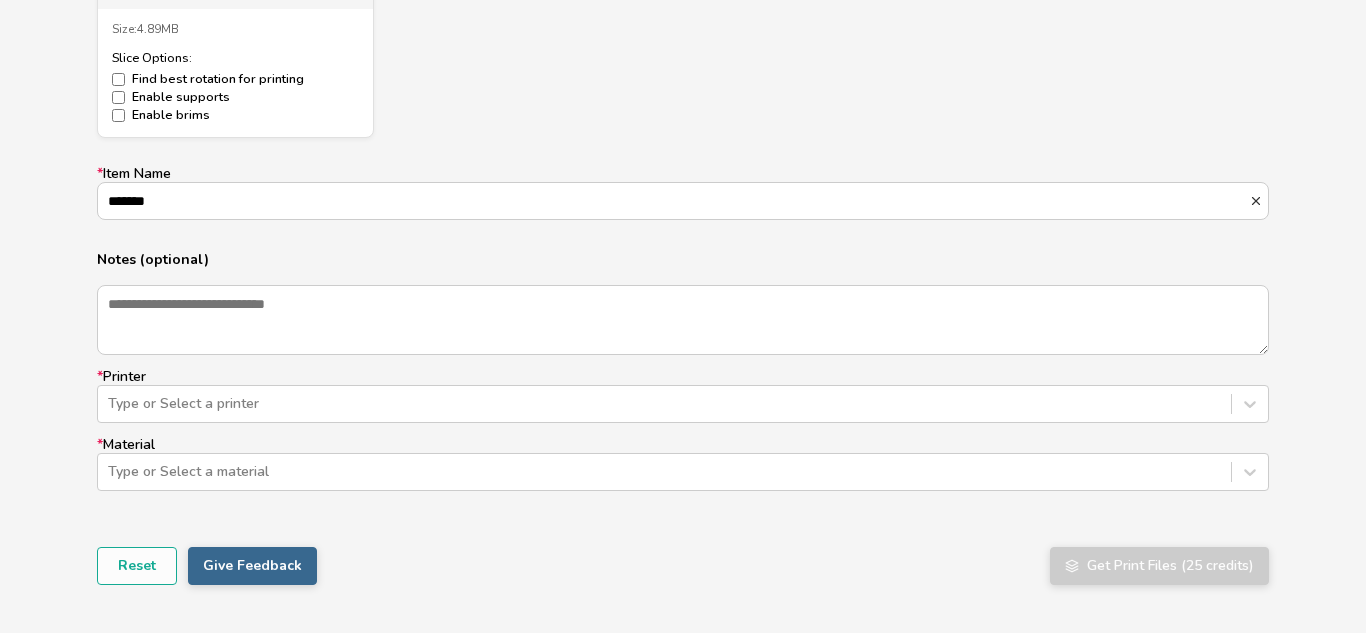 scroll, scrollTop: 1653, scrollLeft: 0, axis: vertical 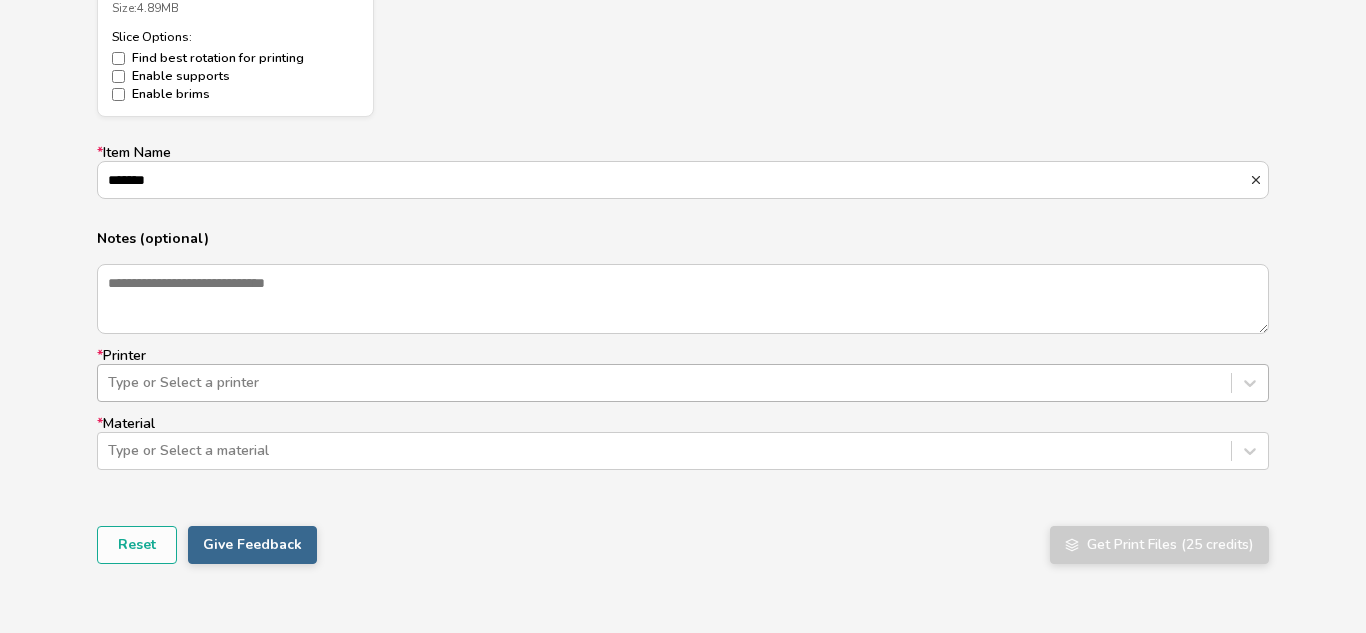 click on "Type or Select a printer" at bounding box center [683, 383] 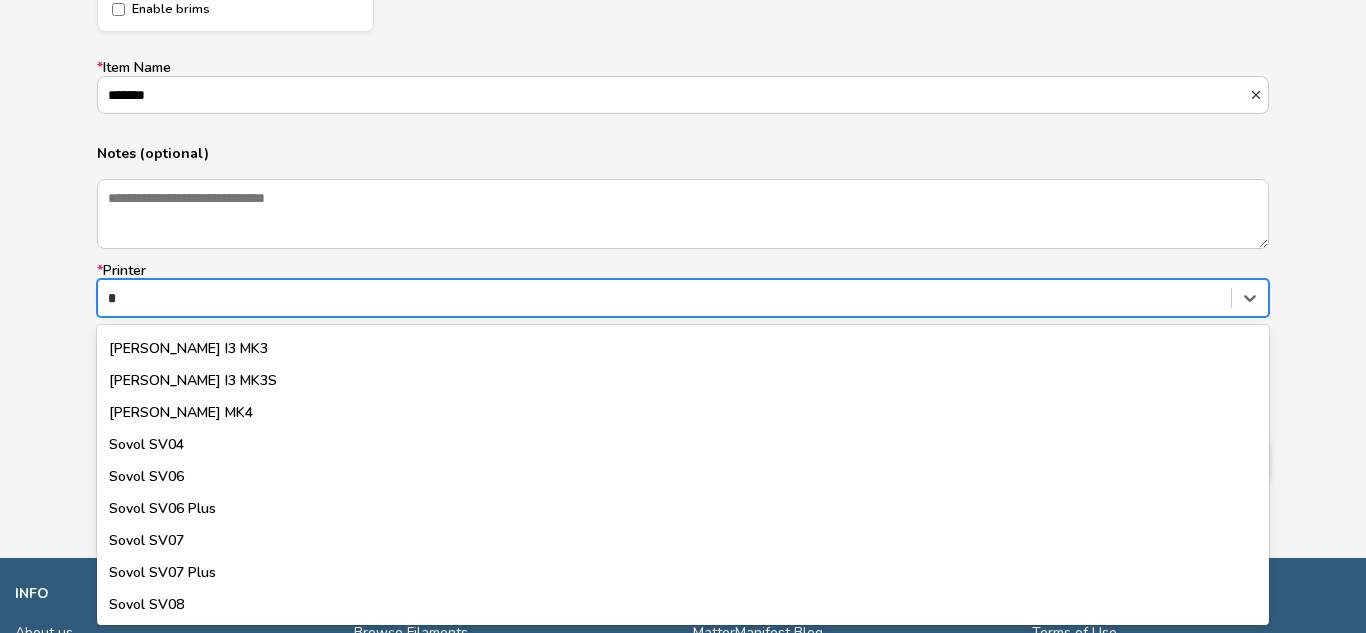 scroll, scrollTop: 167, scrollLeft: 0, axis: vertical 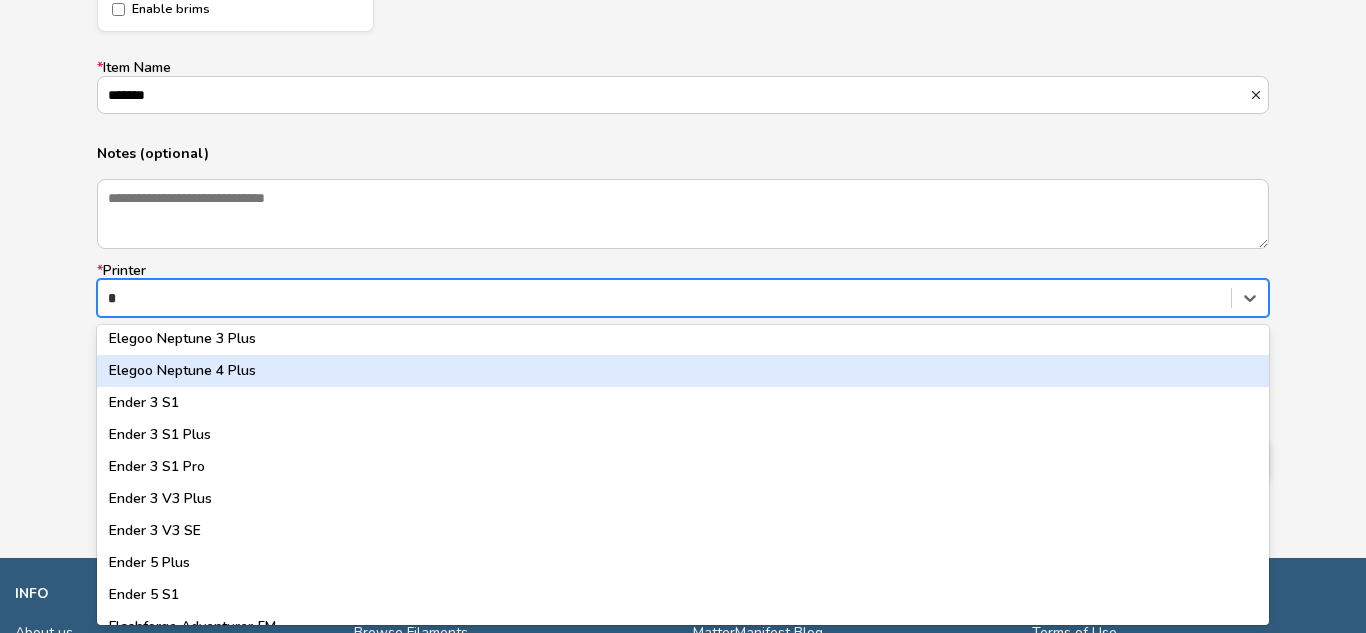 type on "**" 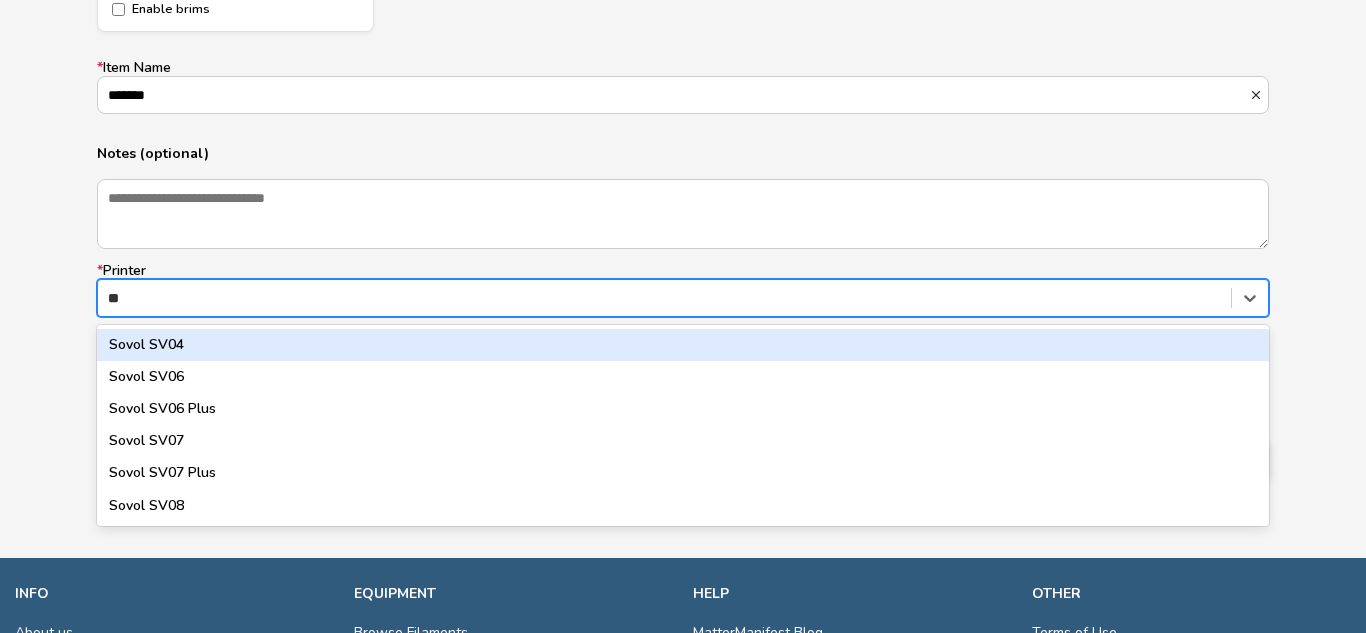 scroll, scrollTop: 0, scrollLeft: 0, axis: both 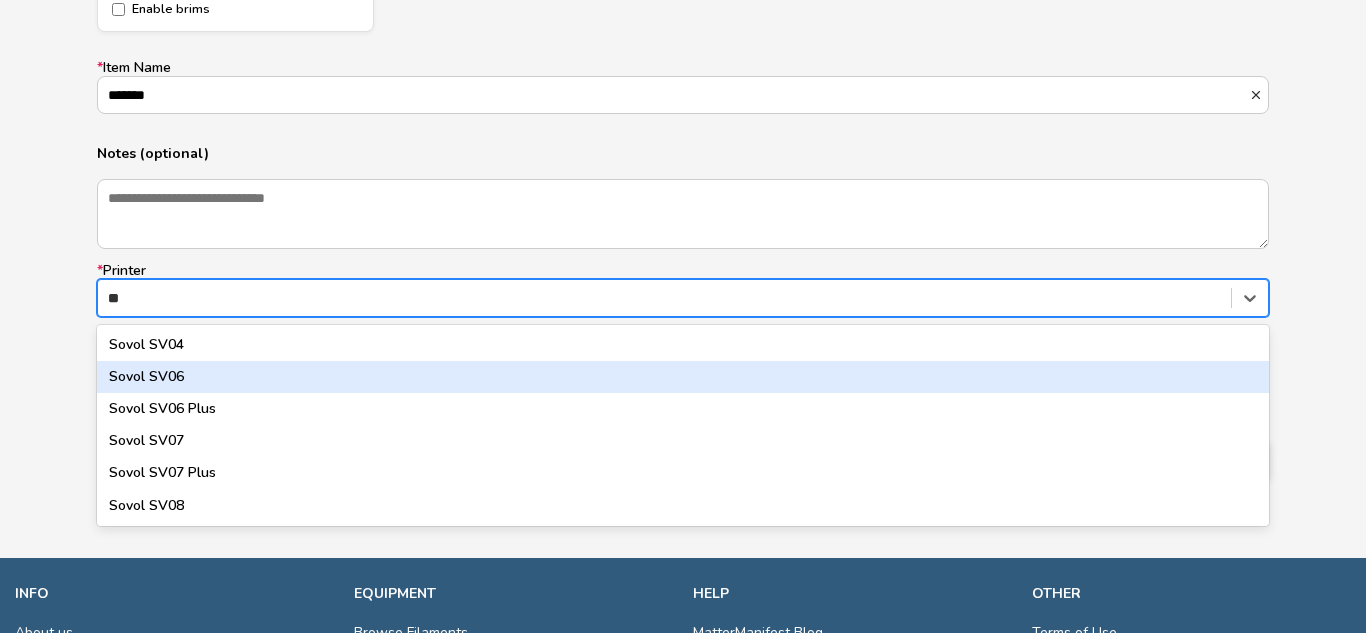 click on "Sovol SV06" at bounding box center (683, 377) 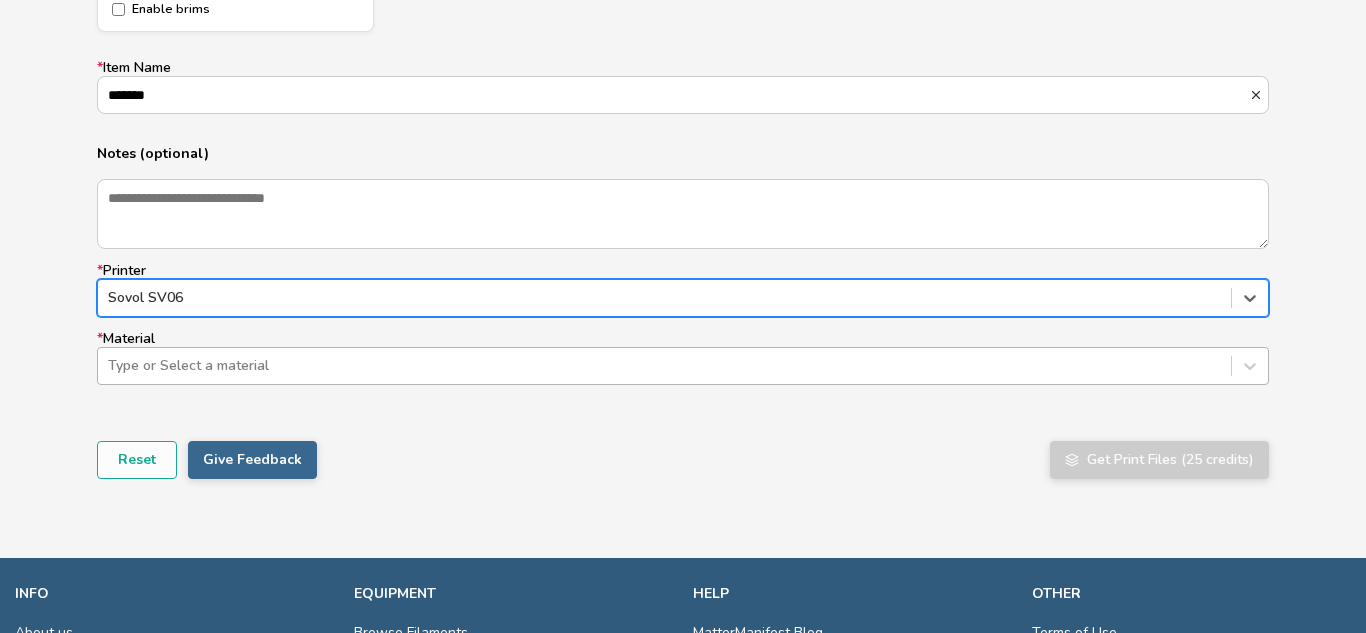 click at bounding box center [664, 366] 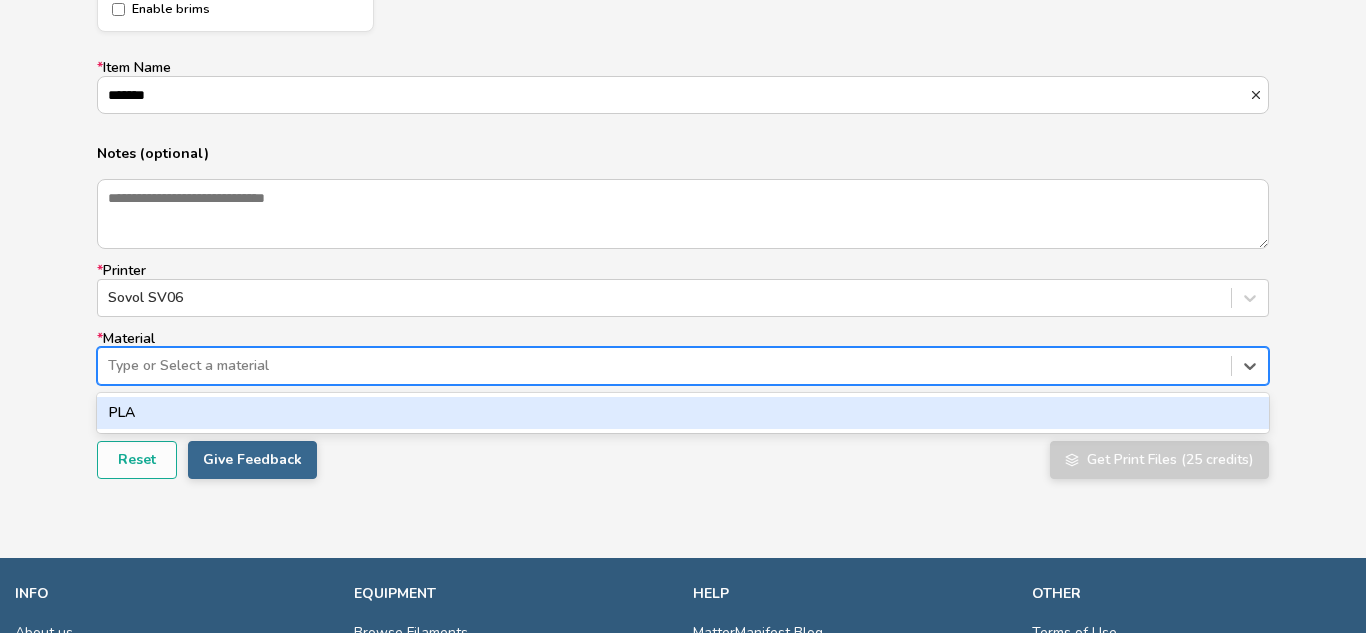 click at bounding box center (664, 366) 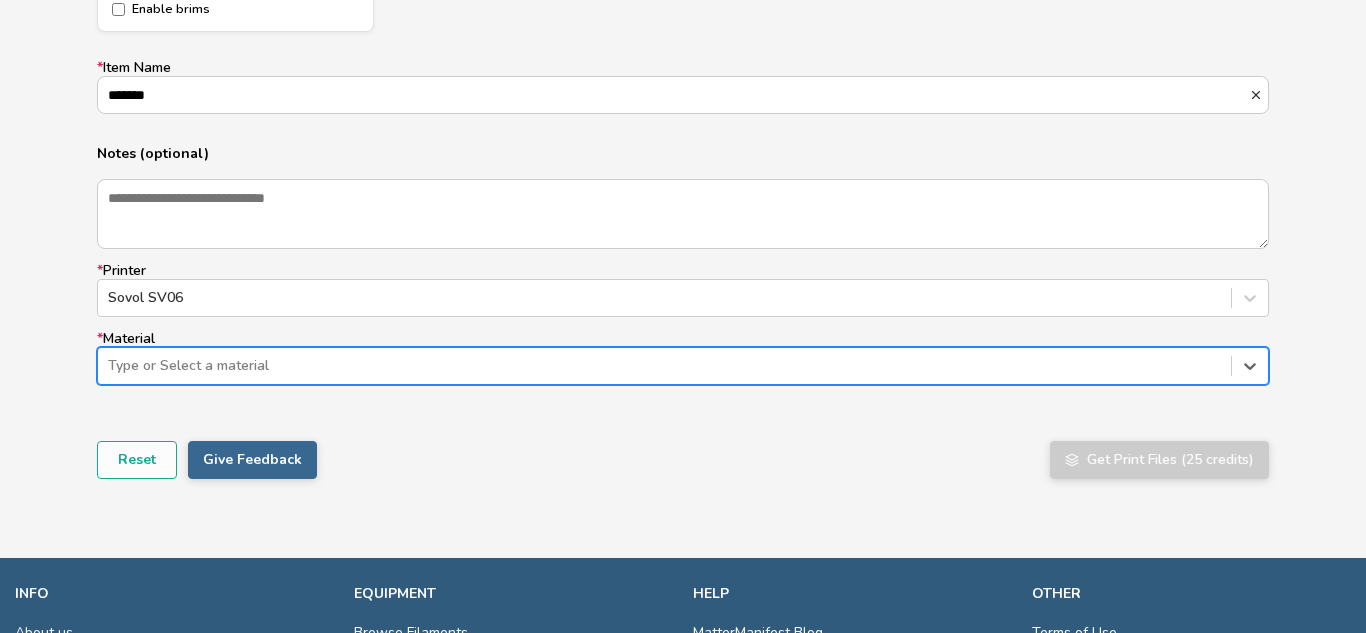 click at bounding box center [664, 366] 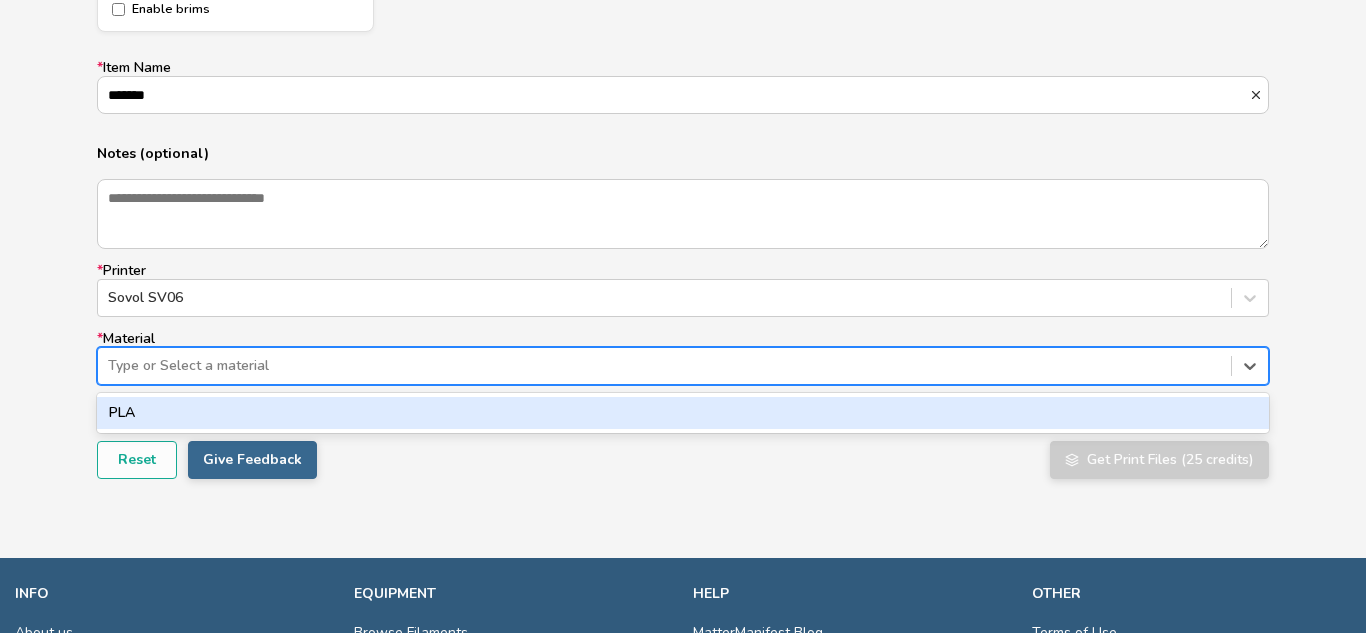 click on "PLA" at bounding box center [683, 413] 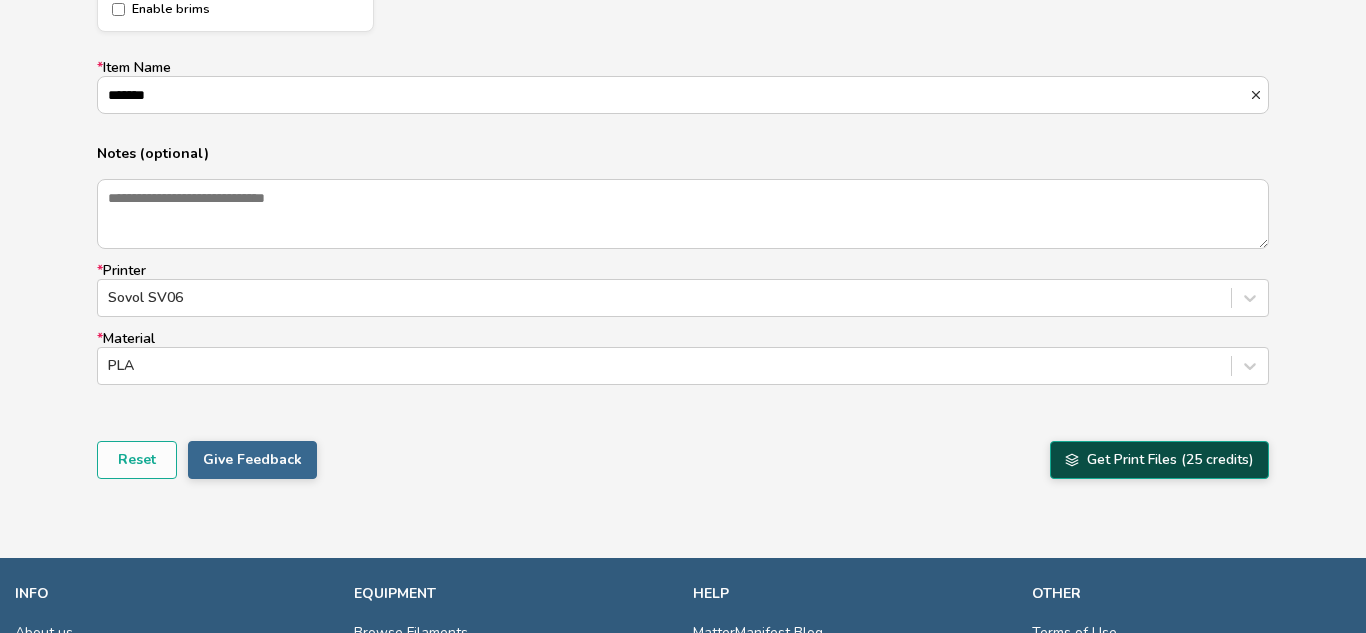 click on "Get Print Files (25 credits)" at bounding box center [1159, 460] 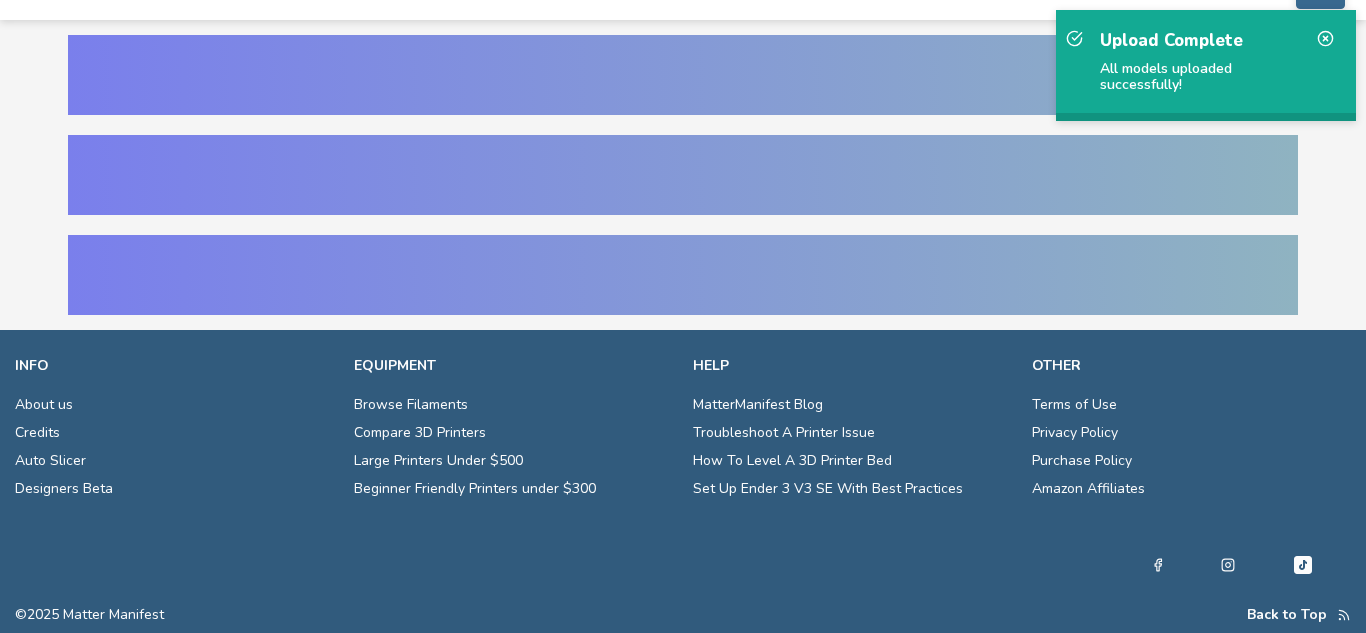 scroll, scrollTop: 40, scrollLeft: 0, axis: vertical 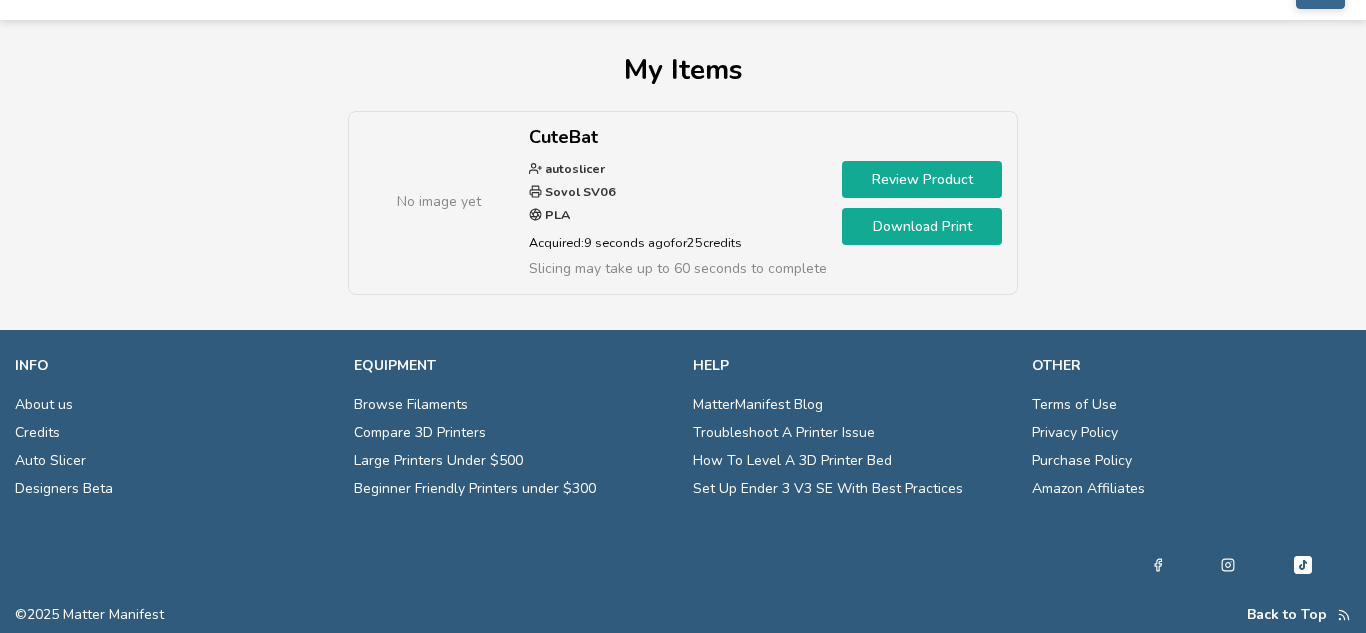 click on "Download Print" at bounding box center [922, 226] 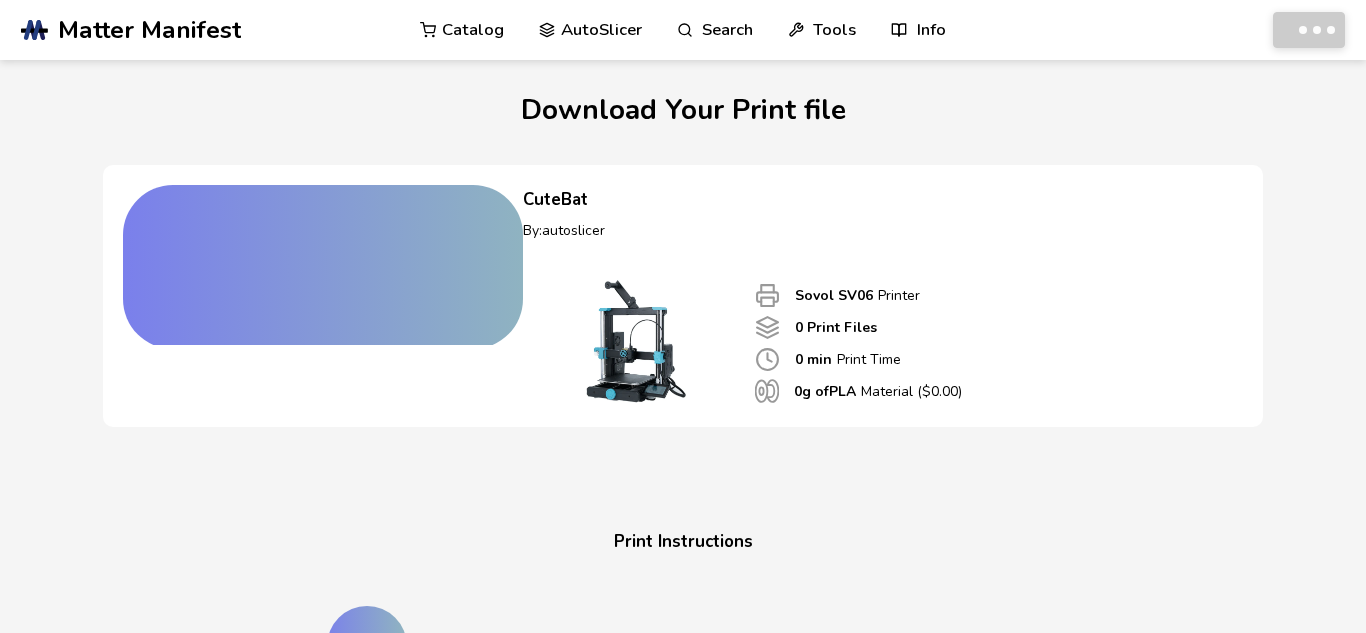 scroll, scrollTop: 0, scrollLeft: 0, axis: both 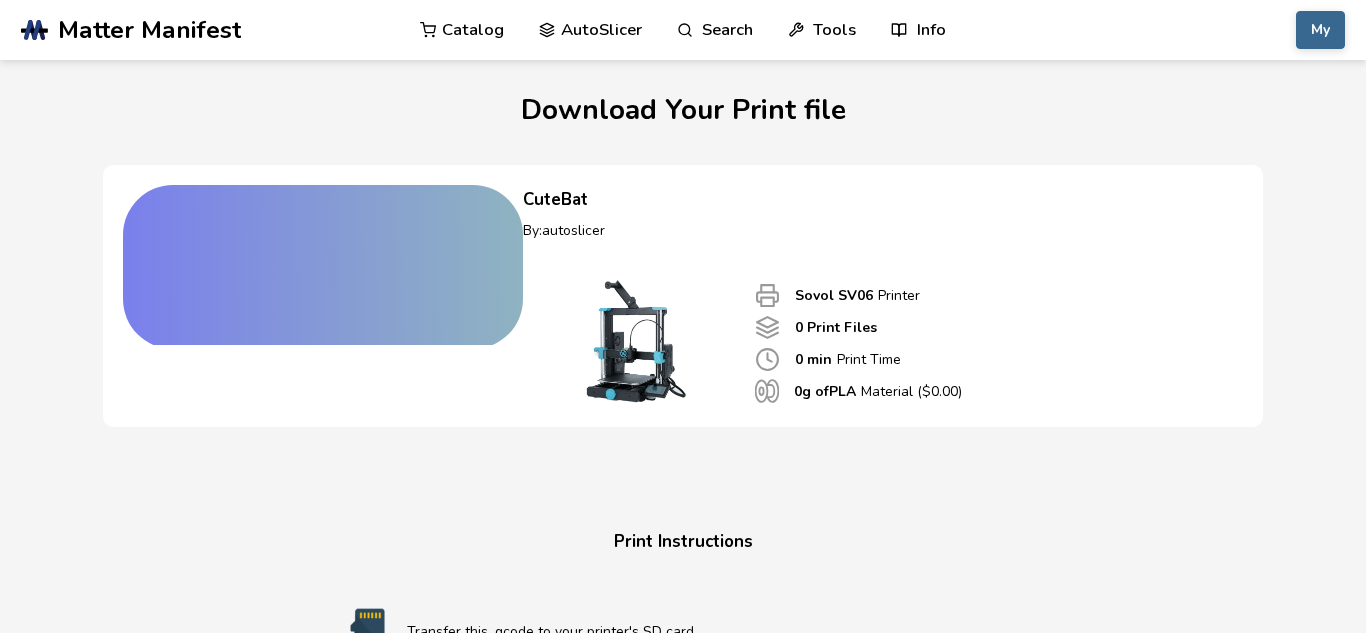 click at bounding box center (323, 265) 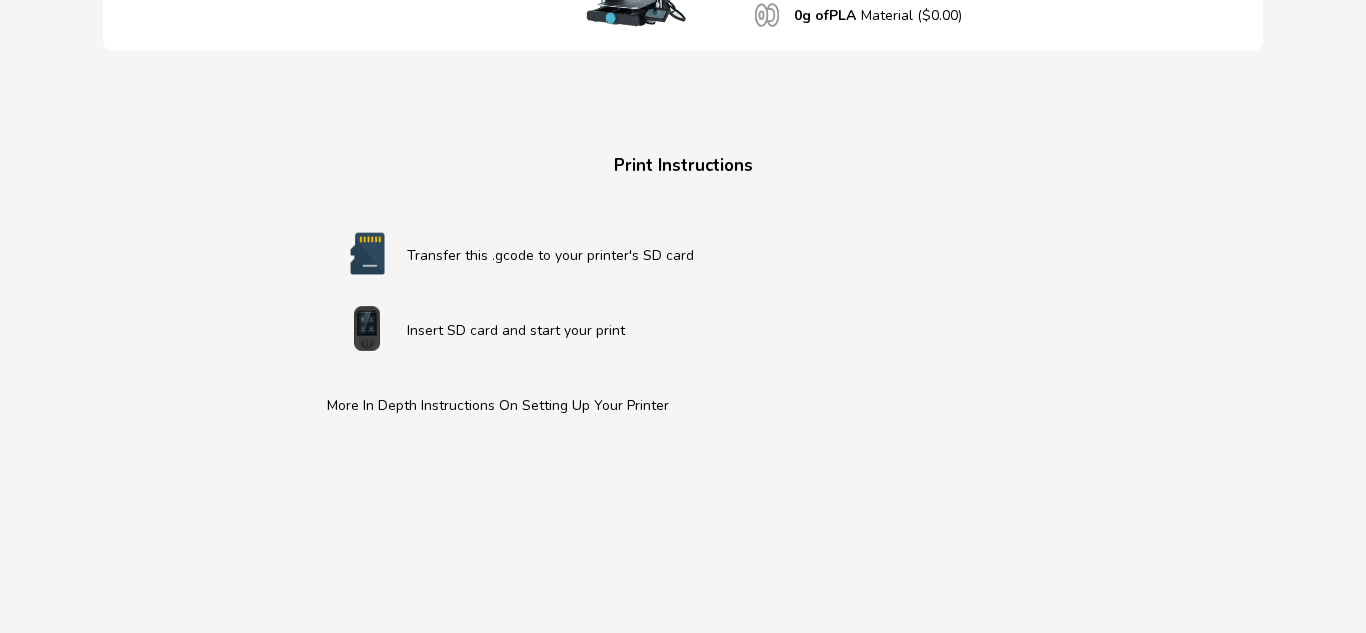 scroll, scrollTop: 382, scrollLeft: 0, axis: vertical 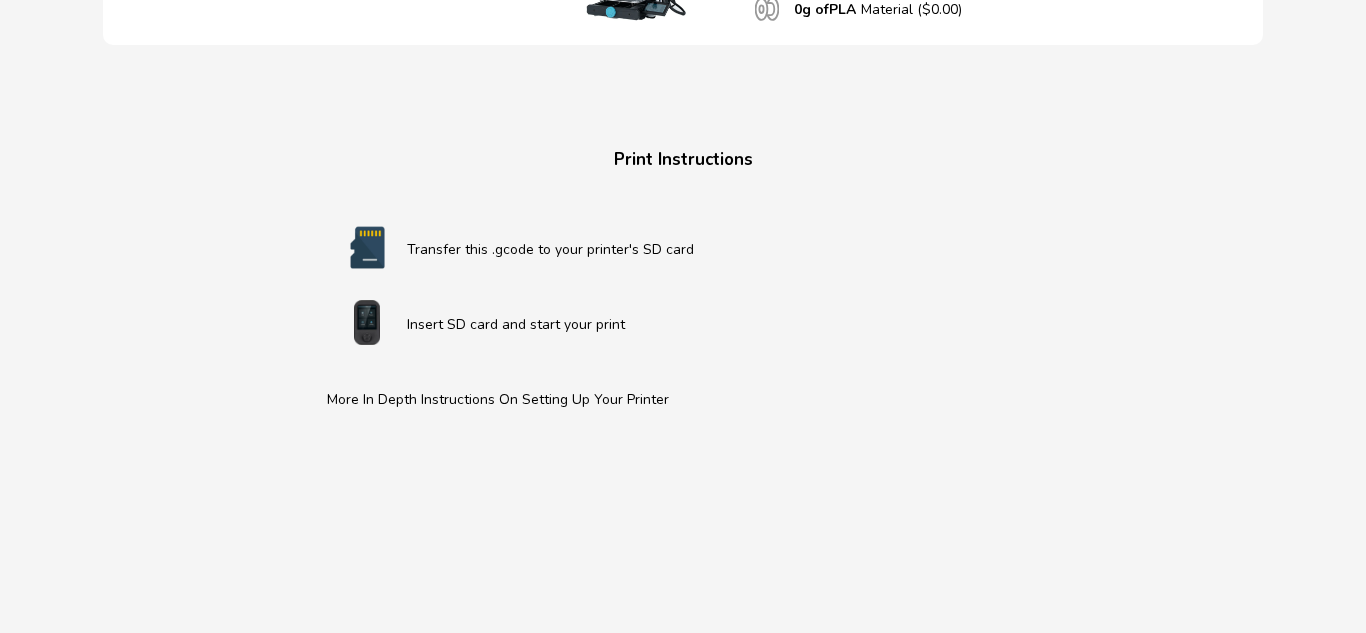 click at bounding box center (367, 247) 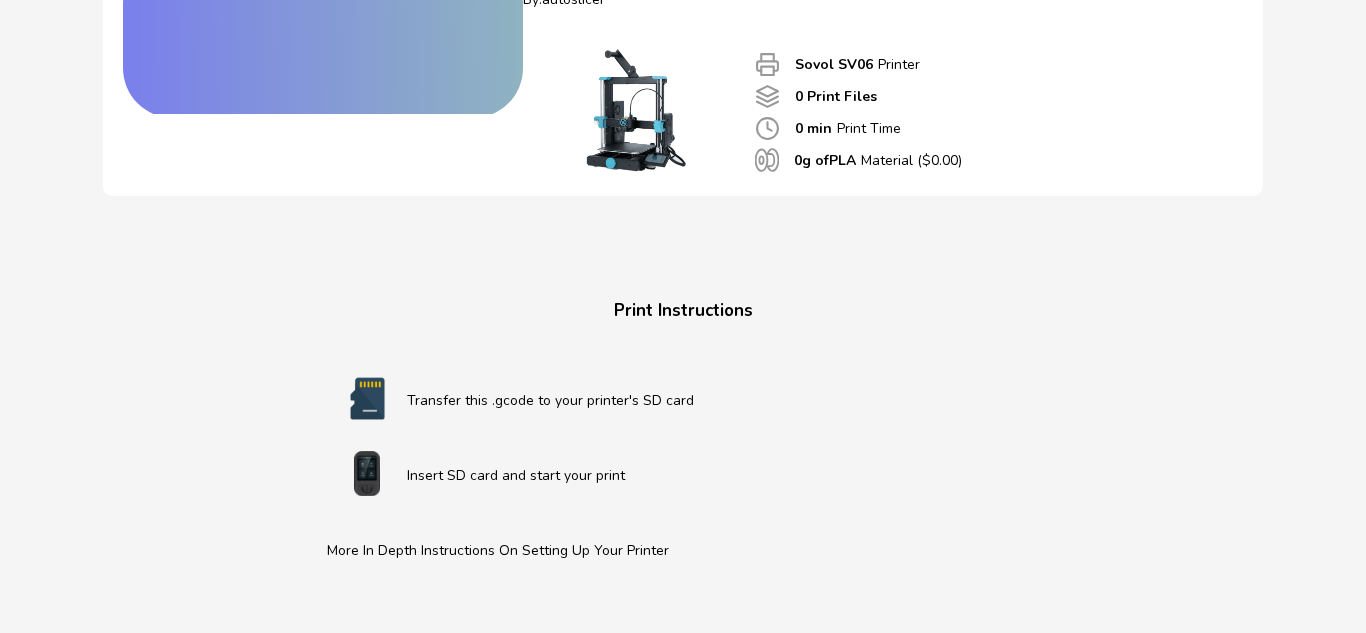scroll, scrollTop: 0, scrollLeft: 0, axis: both 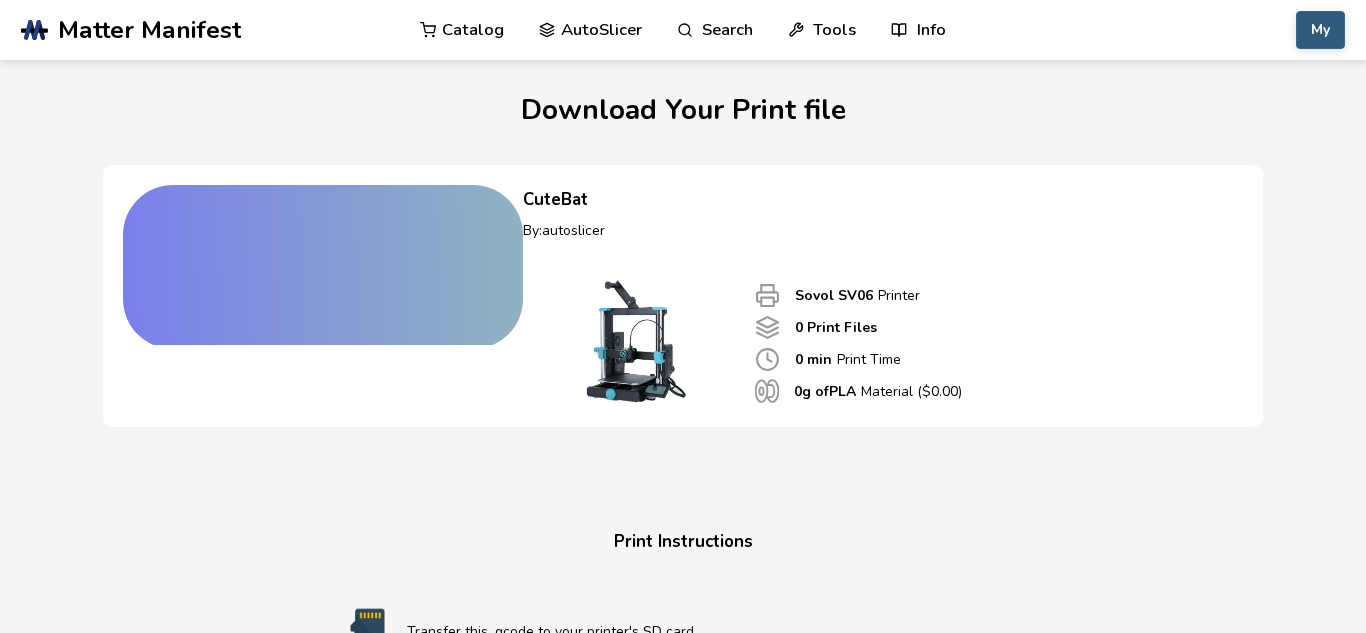 click on "My" at bounding box center [1320, 30] 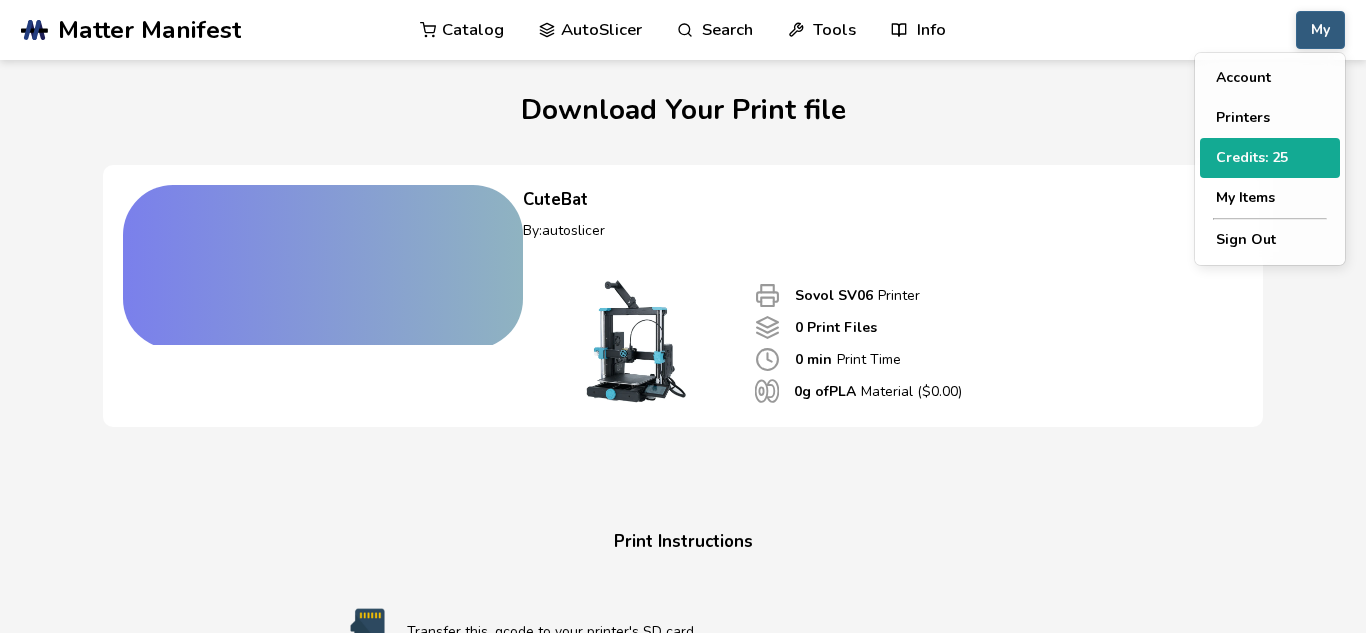 click on "Credits: 25" at bounding box center (1270, 158) 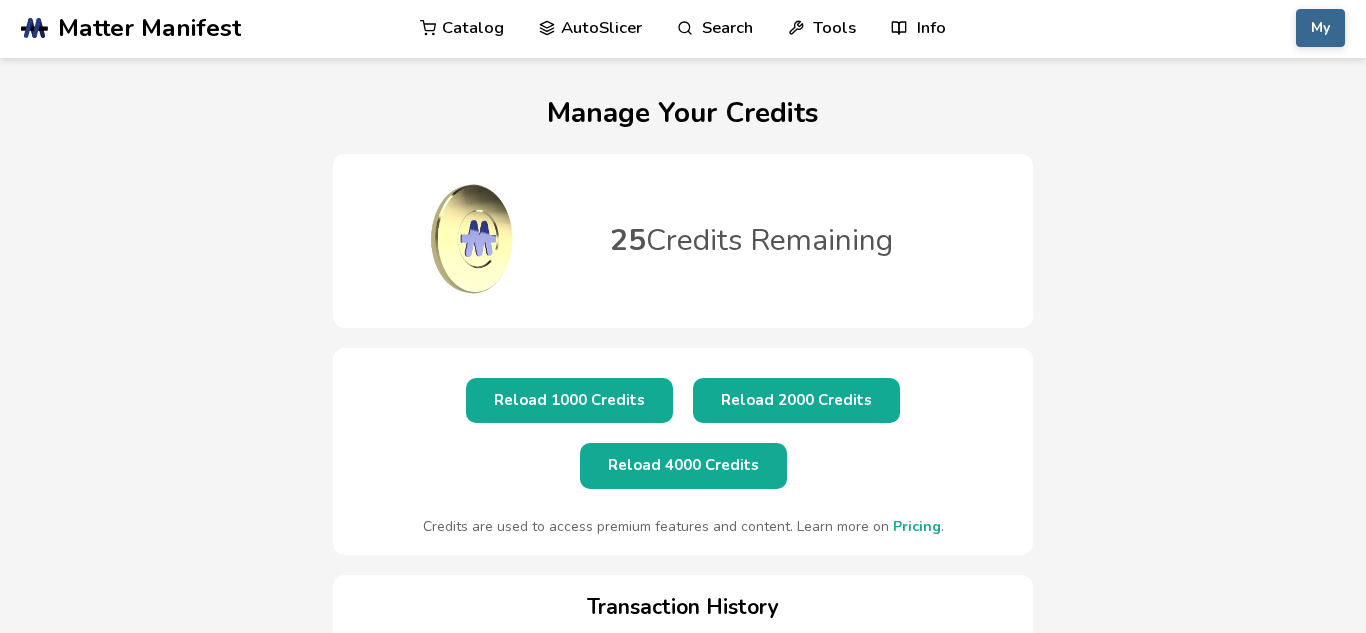 scroll, scrollTop: 0, scrollLeft: 0, axis: both 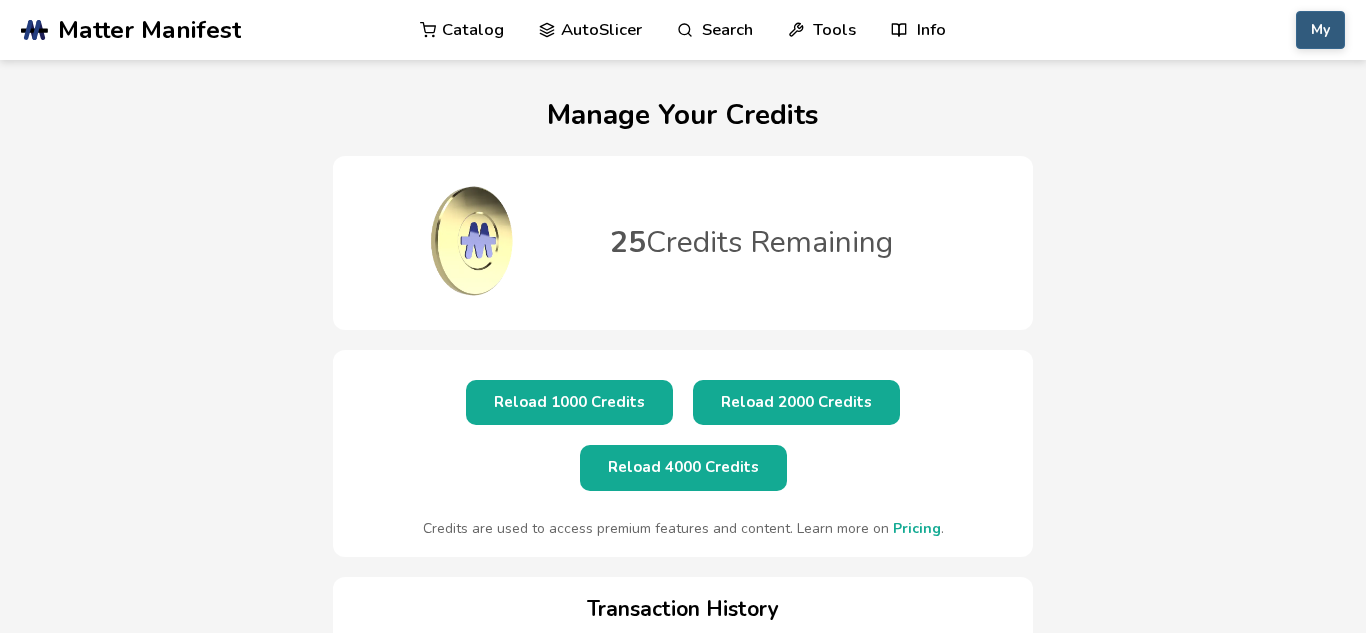click on "My" at bounding box center (1320, 30) 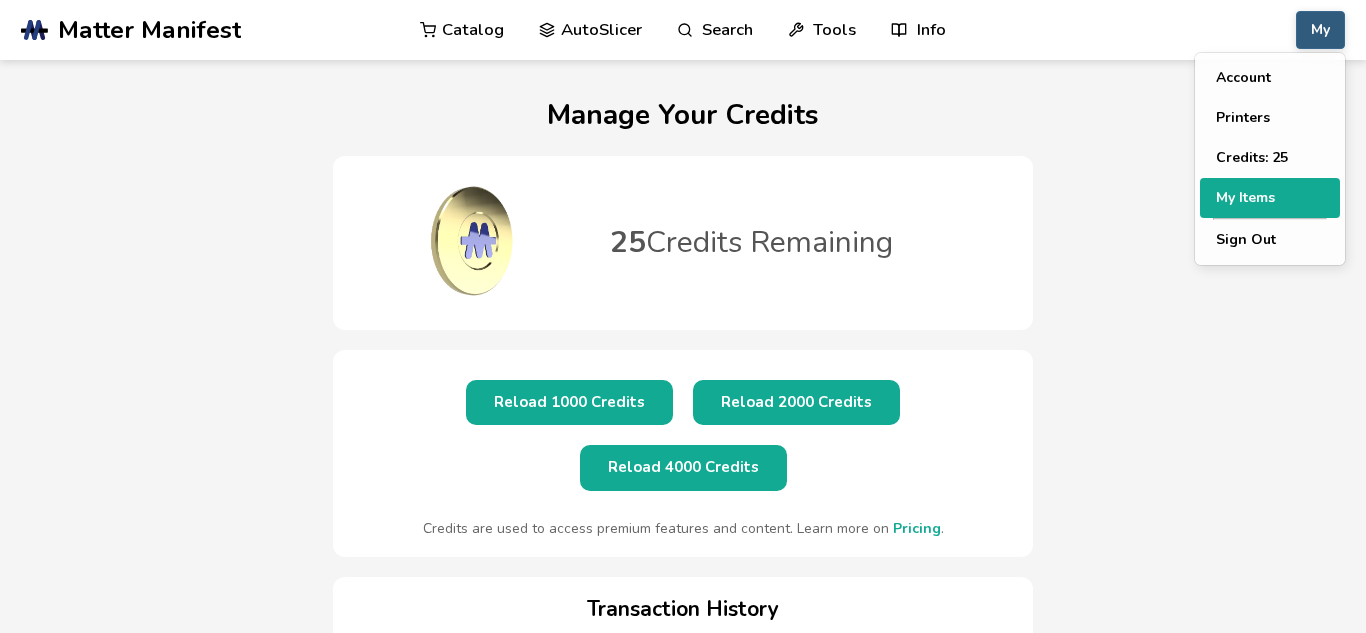 click on "My Items" at bounding box center (1270, 198) 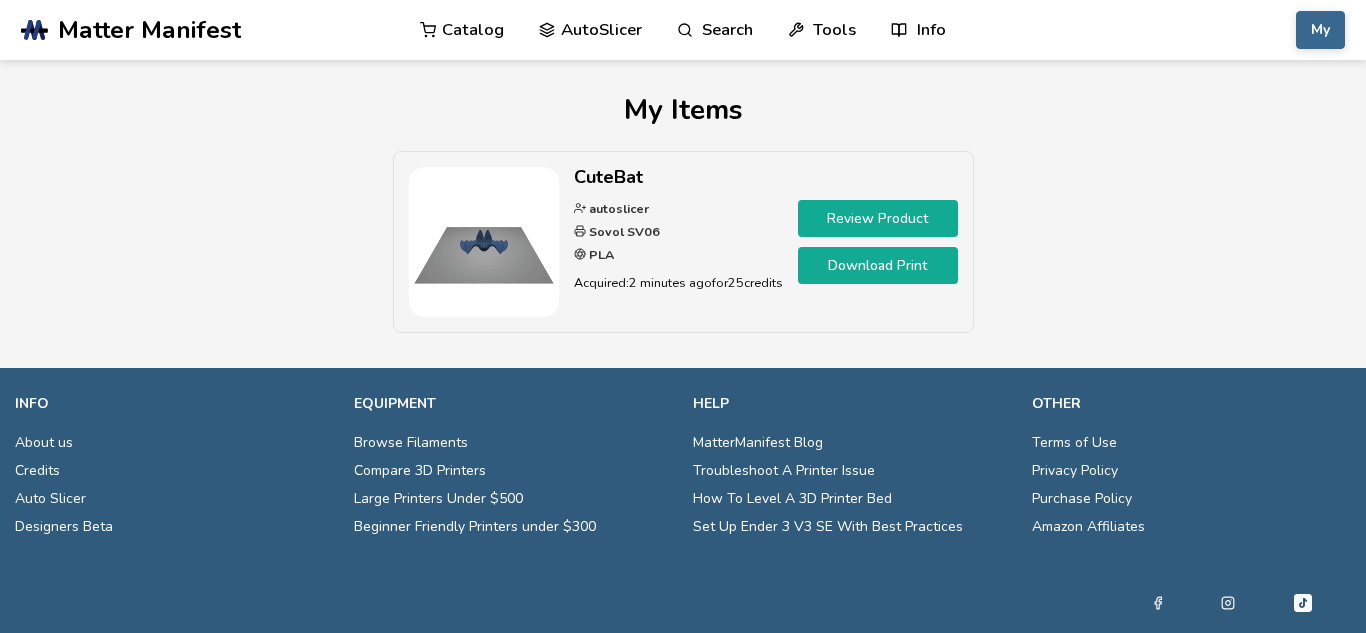 click on "Download Print" at bounding box center [878, 265] 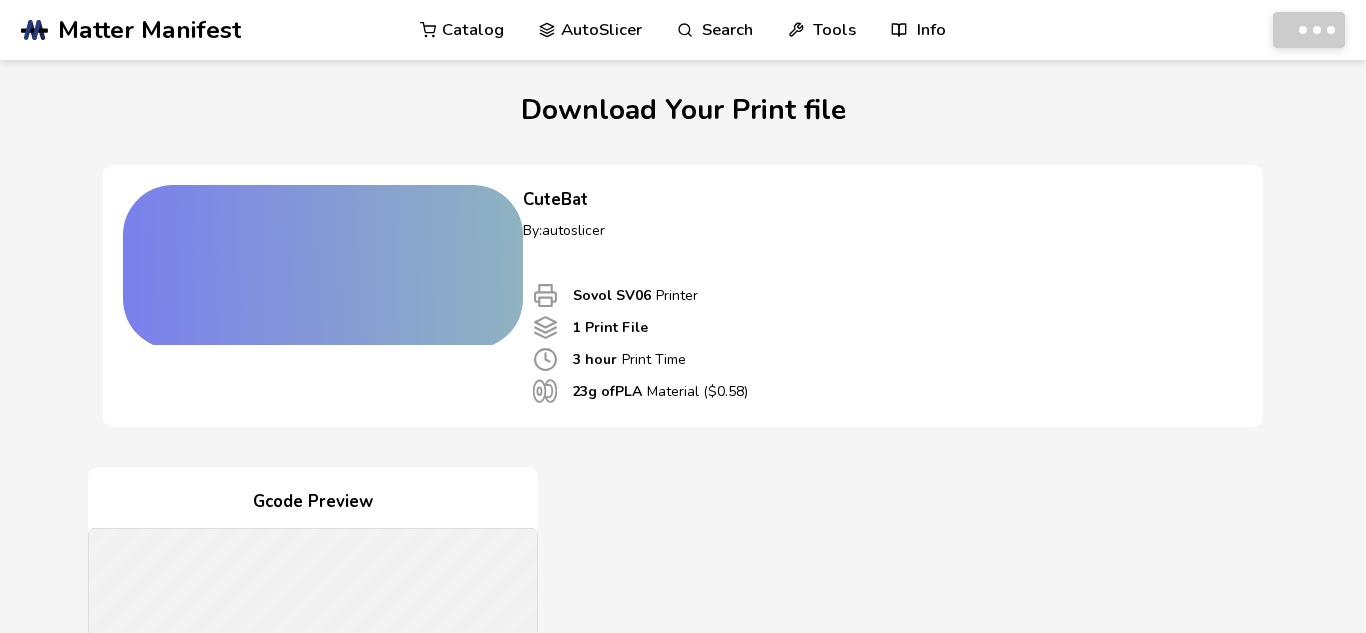 scroll, scrollTop: 0, scrollLeft: 0, axis: both 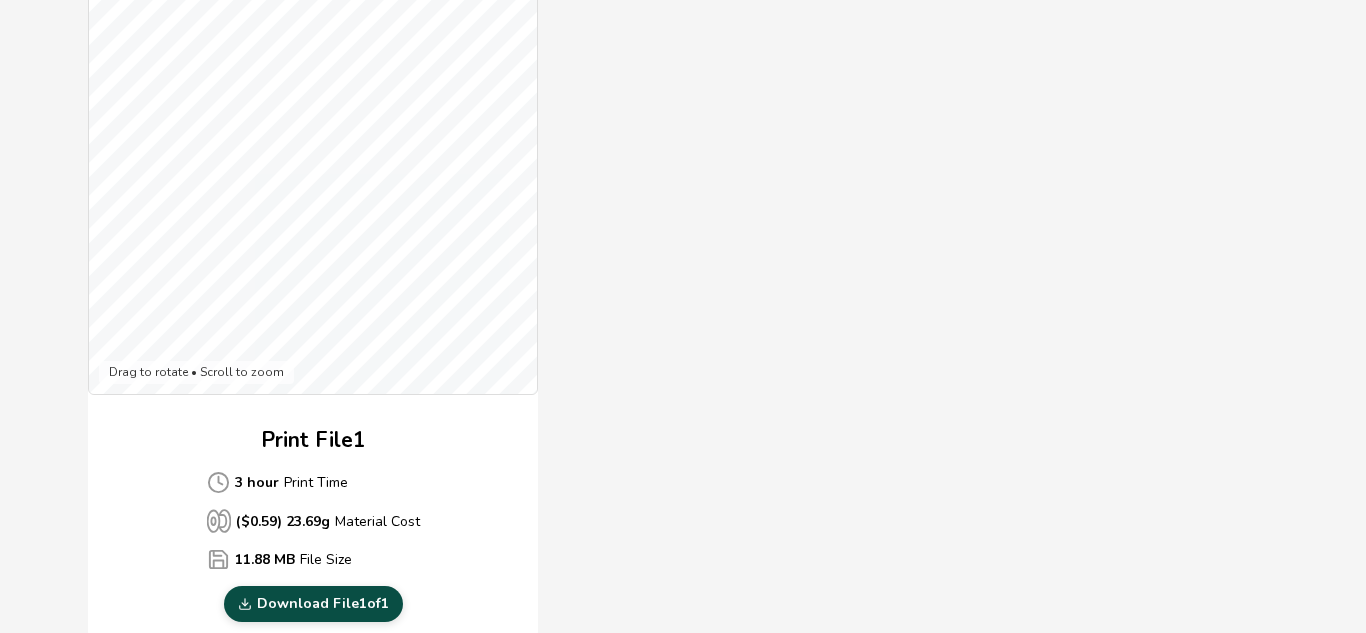 click on "Download File  1  of  1" at bounding box center (313, 604) 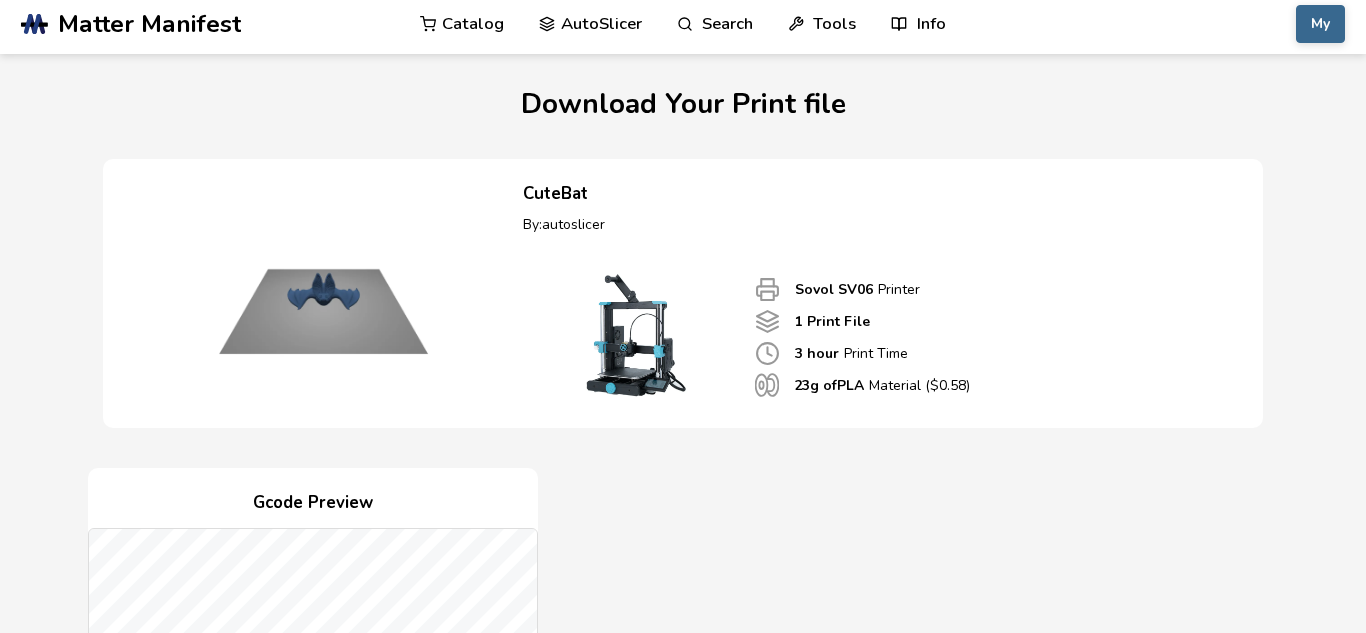 scroll, scrollTop: 0, scrollLeft: 0, axis: both 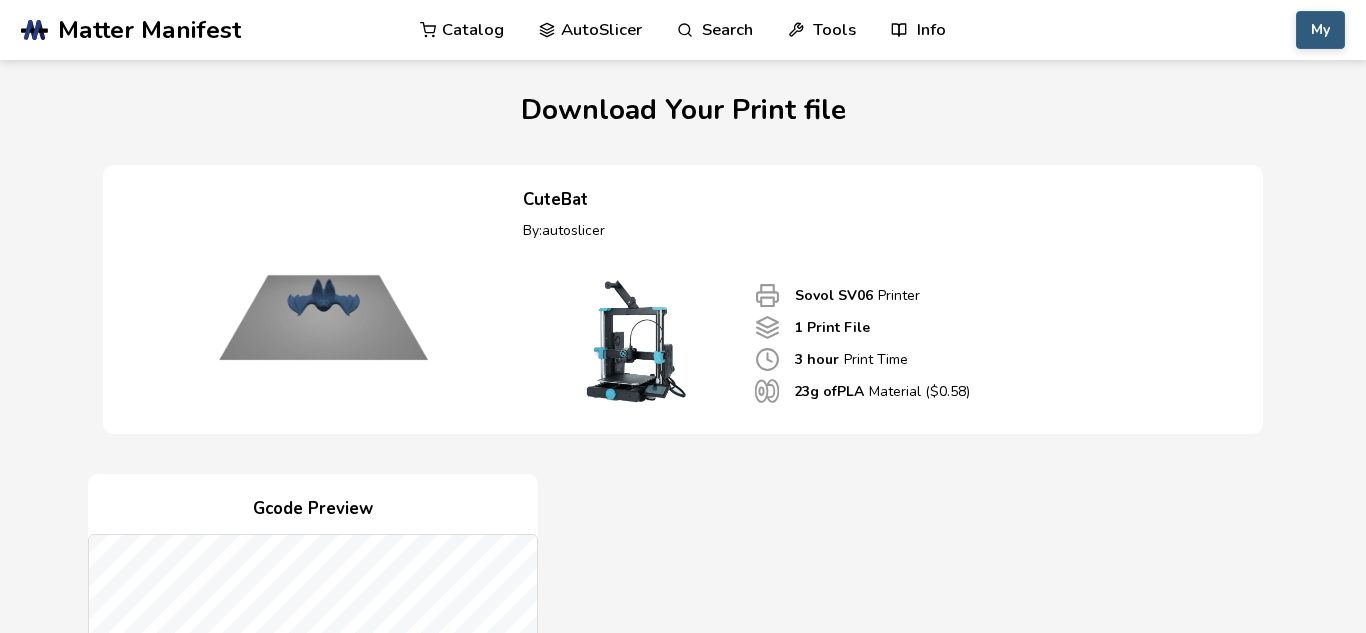 click on "My" at bounding box center [1320, 30] 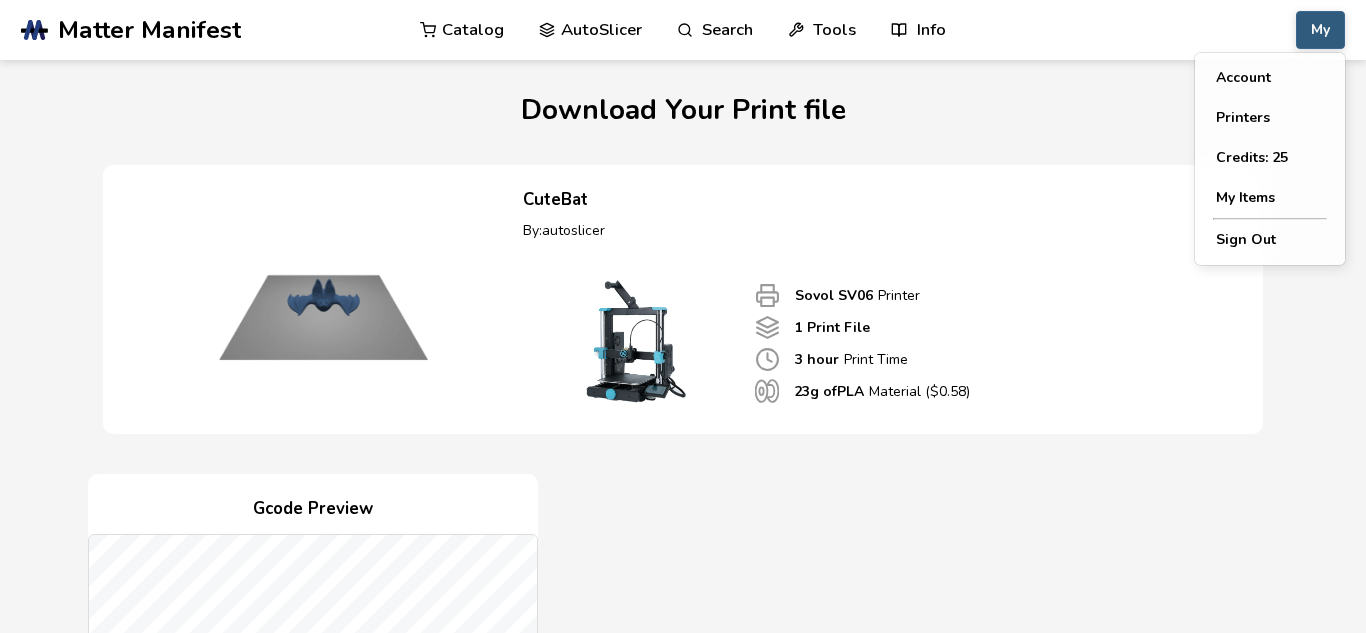 click on "Download Your Print file CuteBat By:  autoslicer Sovol SV06  Printer 1   Print File   3 hour  Print Time 23 g of  PLA   Material ($ 0.58 ) Gcode Preview Drag to rotate • Scroll to zoom Print File  1   3 hour  Print Time ($ 0.59 )   23.69 g   Material Cost 11.88 MB  File Size Download File  1  of  1 Print Instructions Transfer this .gcode to your printer's SD card Insert SD card and start your print More In Depth Instructions On Setting Up Your Printer" at bounding box center [682, 1170] 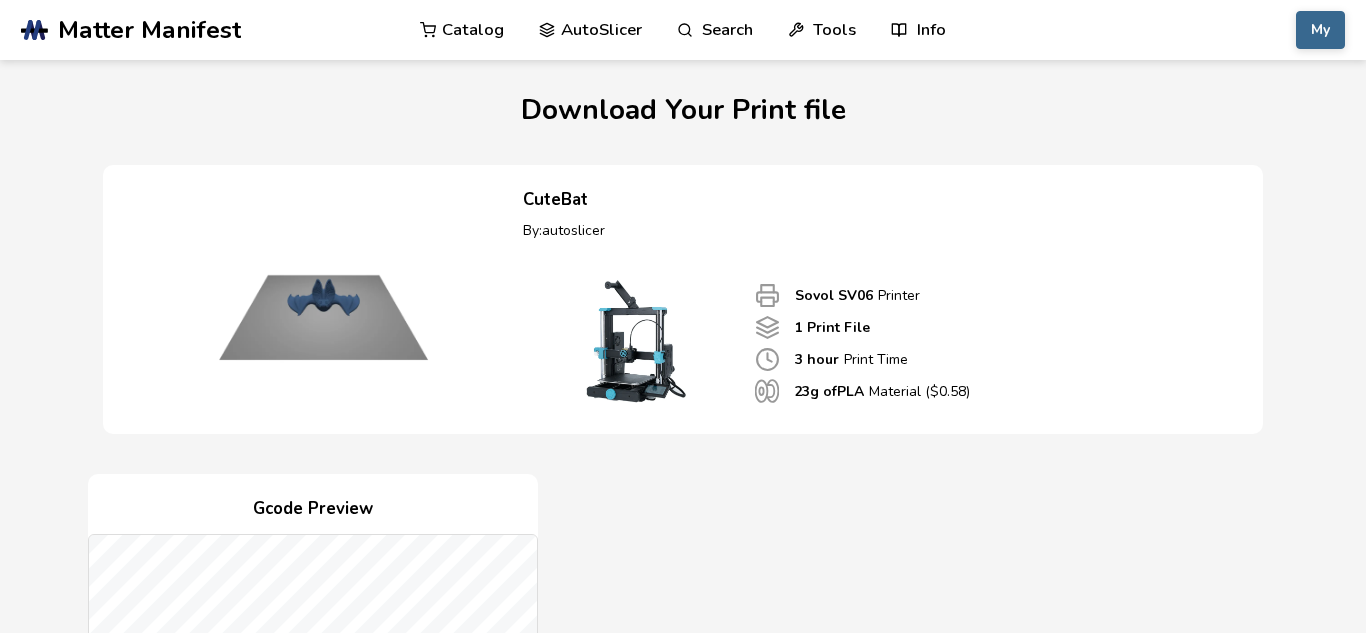 click on "AutoSlicer" at bounding box center (590, 30) 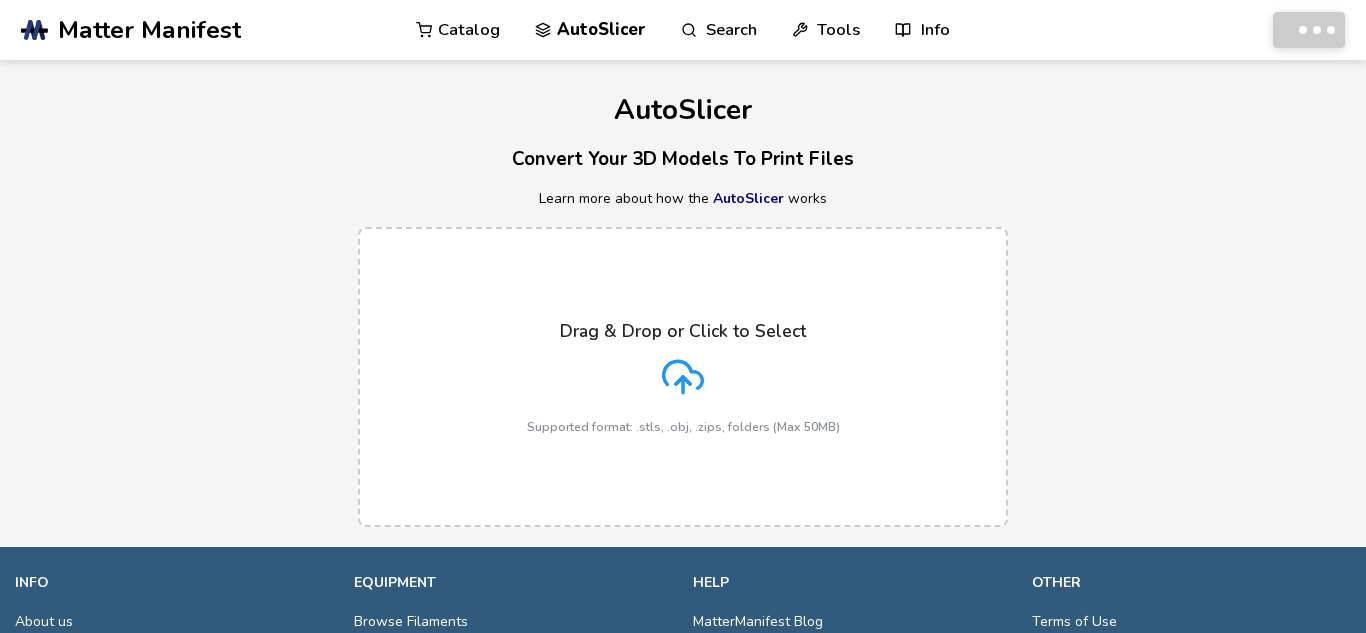 scroll, scrollTop: 0, scrollLeft: 0, axis: both 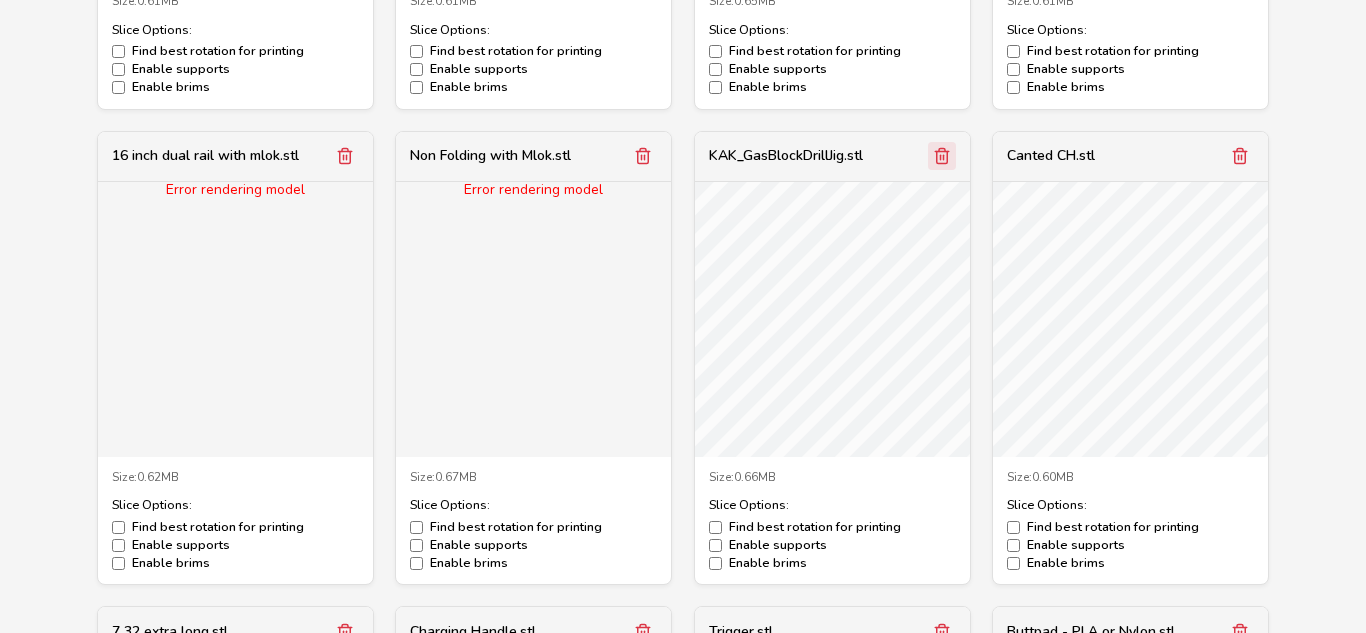 click 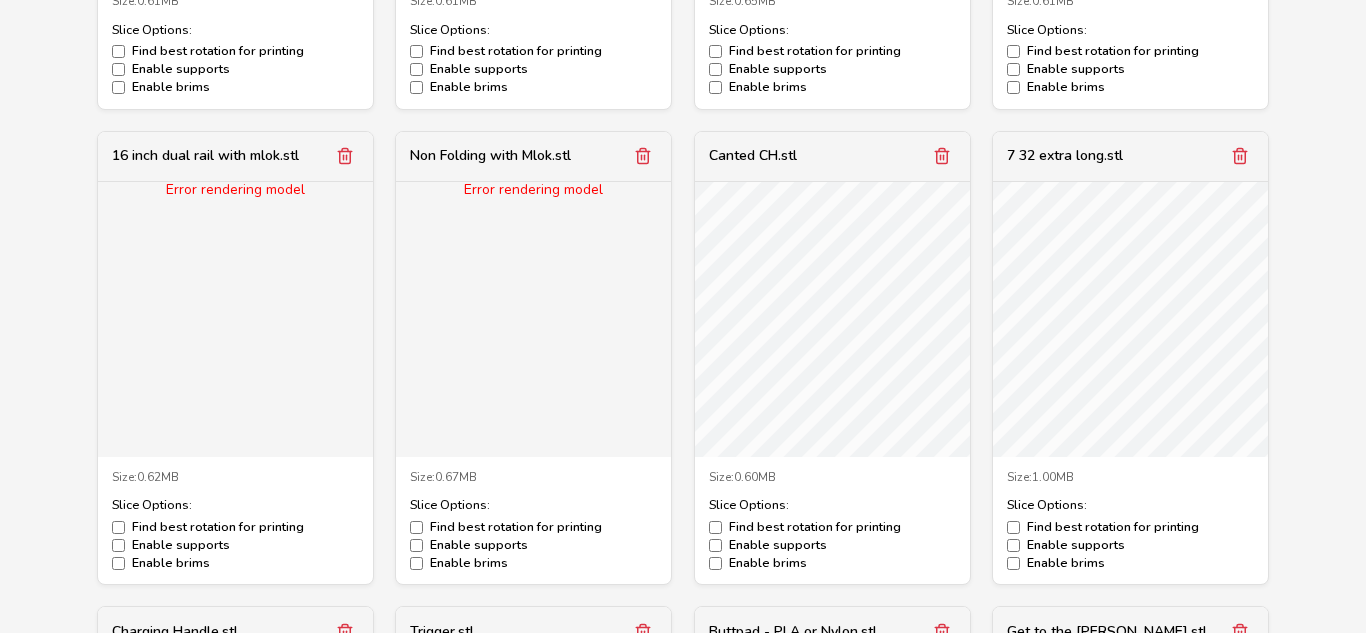 scroll, scrollTop: 6911, scrollLeft: 0, axis: vertical 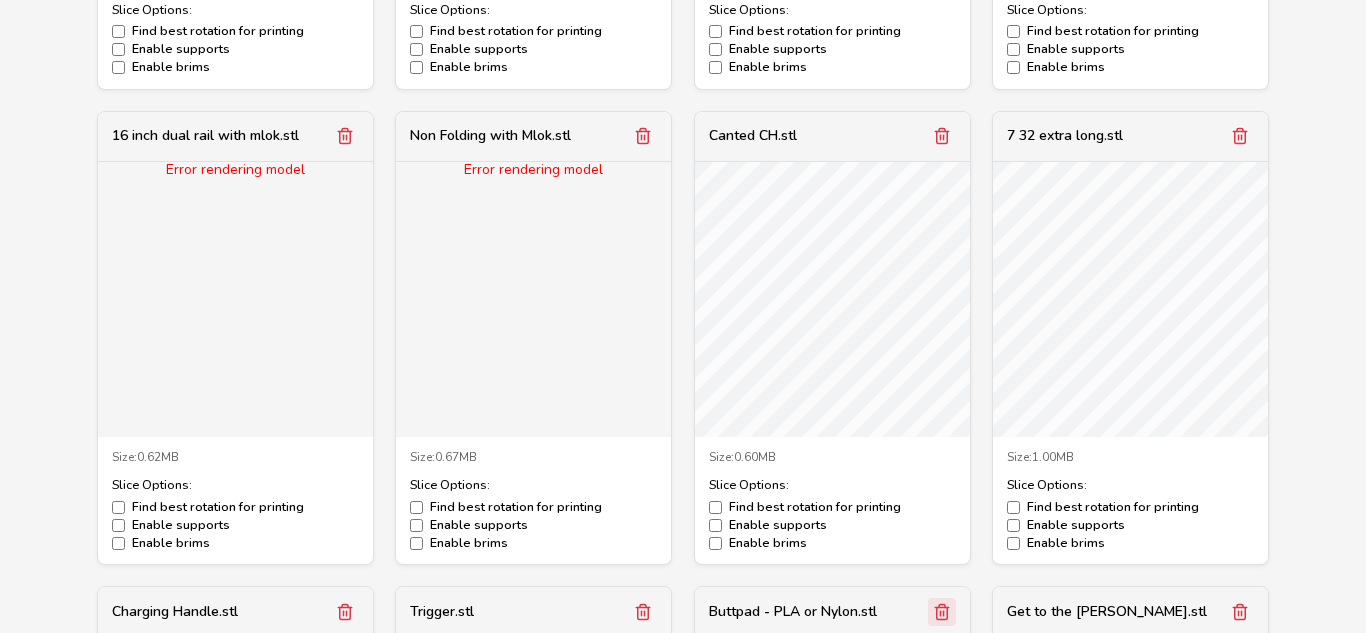 click at bounding box center [942, 612] 